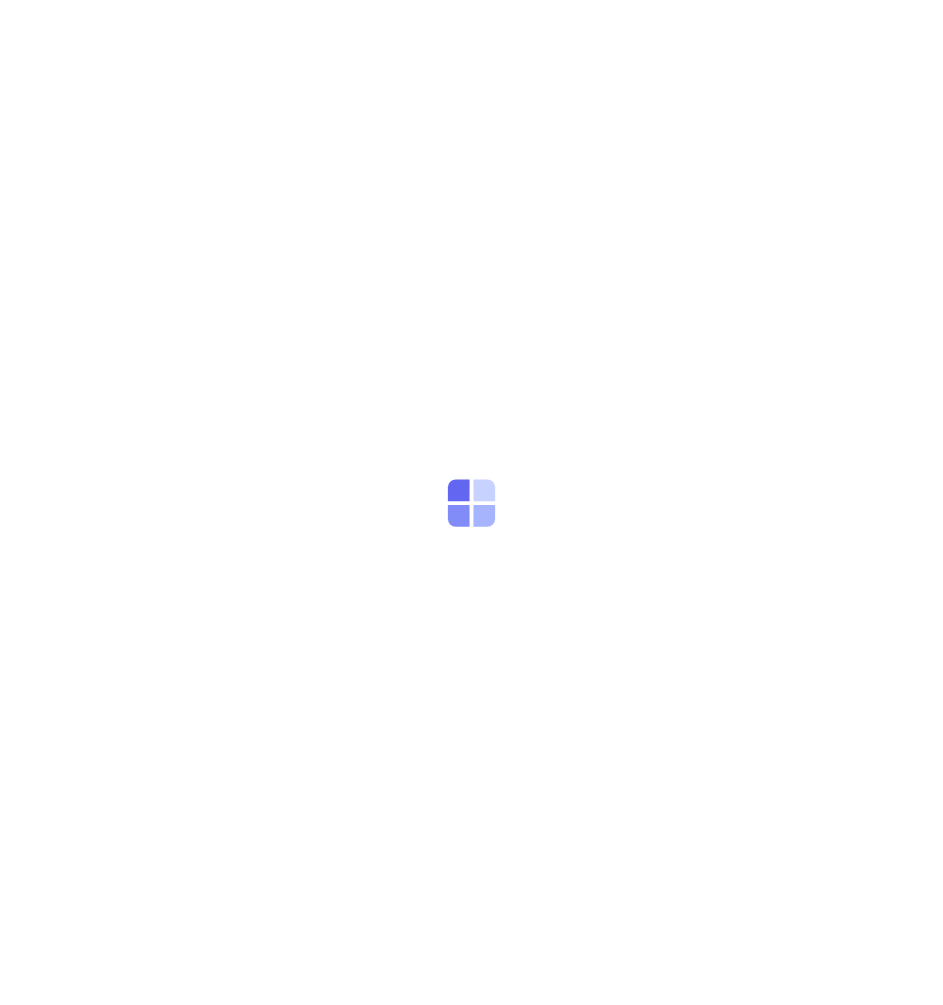 scroll, scrollTop: 0, scrollLeft: 0, axis: both 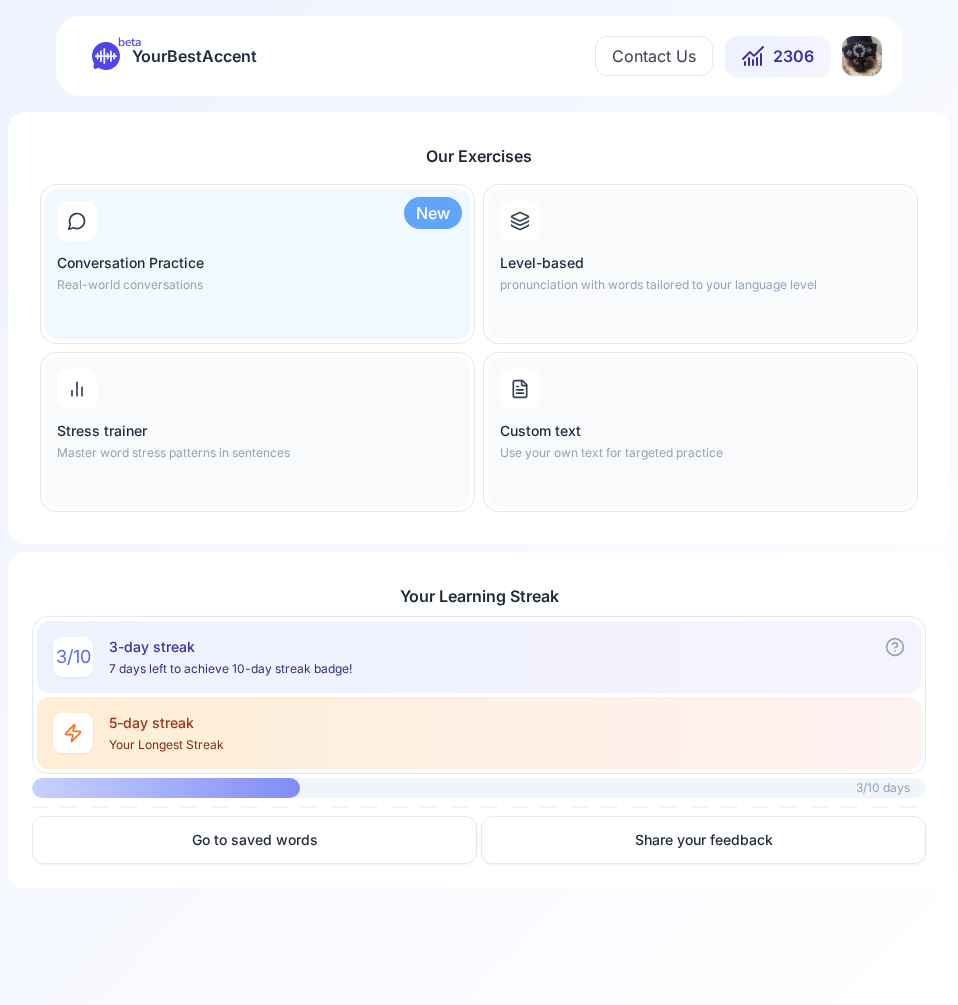 drag, startPoint x: 887, startPoint y: 86, endPoint x: 855, endPoint y: 62, distance: 40 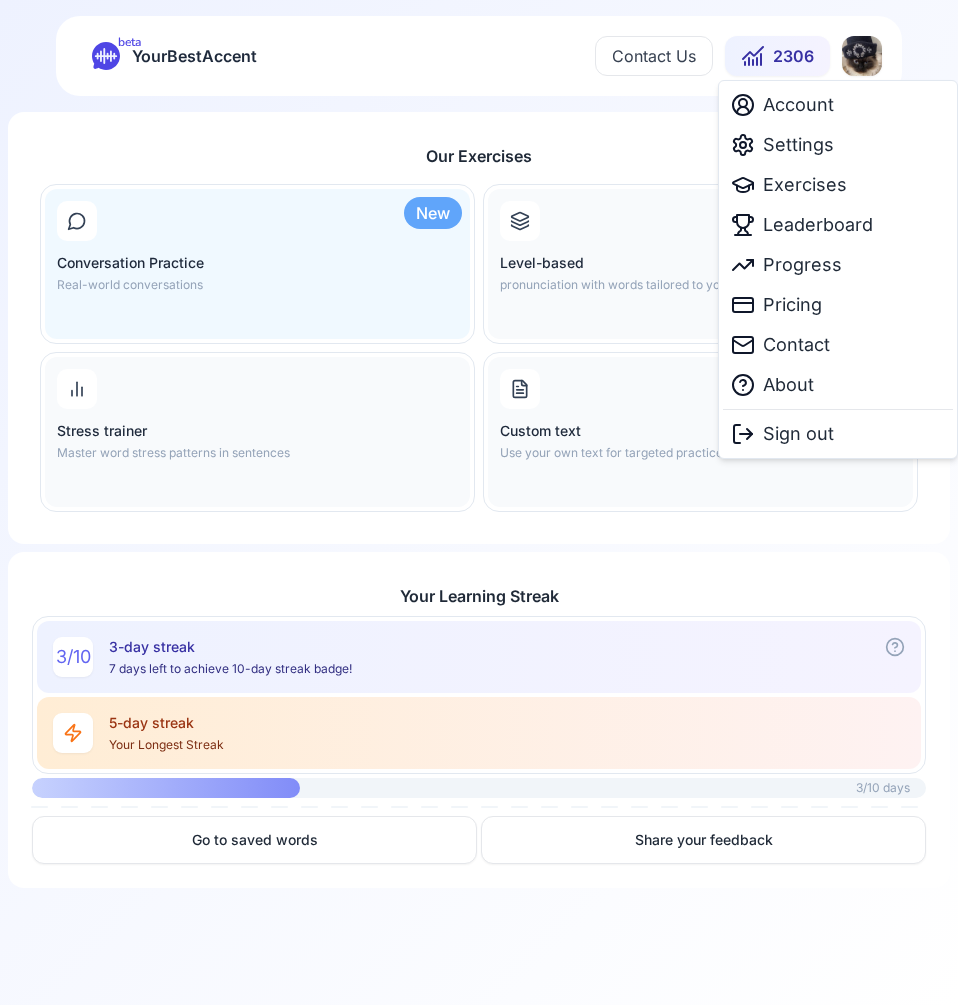 click on "beta YourBestAccent Contact Us 2306 Exercises Continue where you left off or explore new exercises. Your Learning Streak Explore your progress New Conversation Practice Real-world conversations Level-based pronunciation with words tailored to your language level 3 / 10 3-day streak 7 days left to achieve 10-day streak badge! 5-day streak Your Longest Streak 3/10 days Go to saved words Share your feedback Not available for Portuguese Stress trainer Master word stress patterns in sentences Custom text Use your own text for targeted practice Our Exercises New Conversation Practice Real-world conversations Level-based pronunciation with words tailored to your language level Stress trainer Master word stress patterns in sentences Custom text Use your own text for targeted practice Your Learning Streak 3 / 10 3-day streak 7 days left to achieve 10-day streak badge! 5-day streak Your Longest Streak 3/10 days Go to saved words Share your feedback
Account Settings Exercises Leaderboard Progress Pricing" at bounding box center (479, 502) 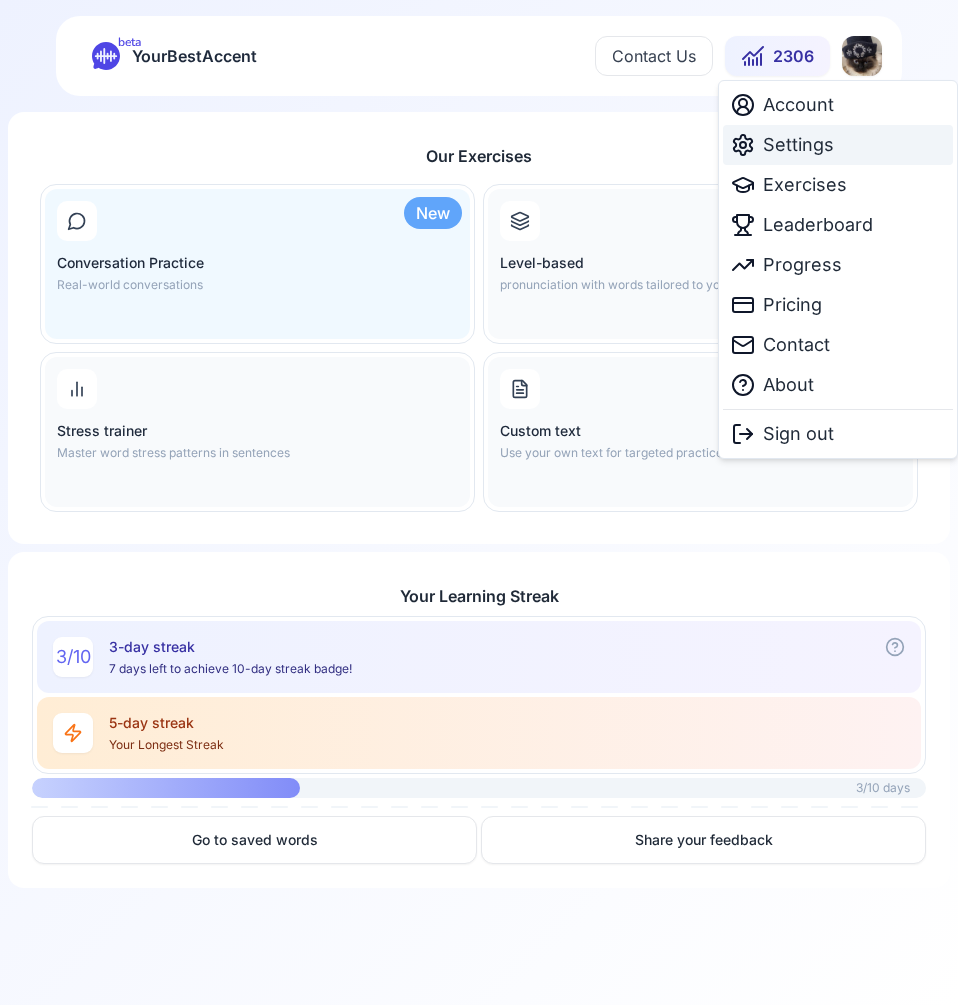 click on "Settings" at bounding box center (798, 145) 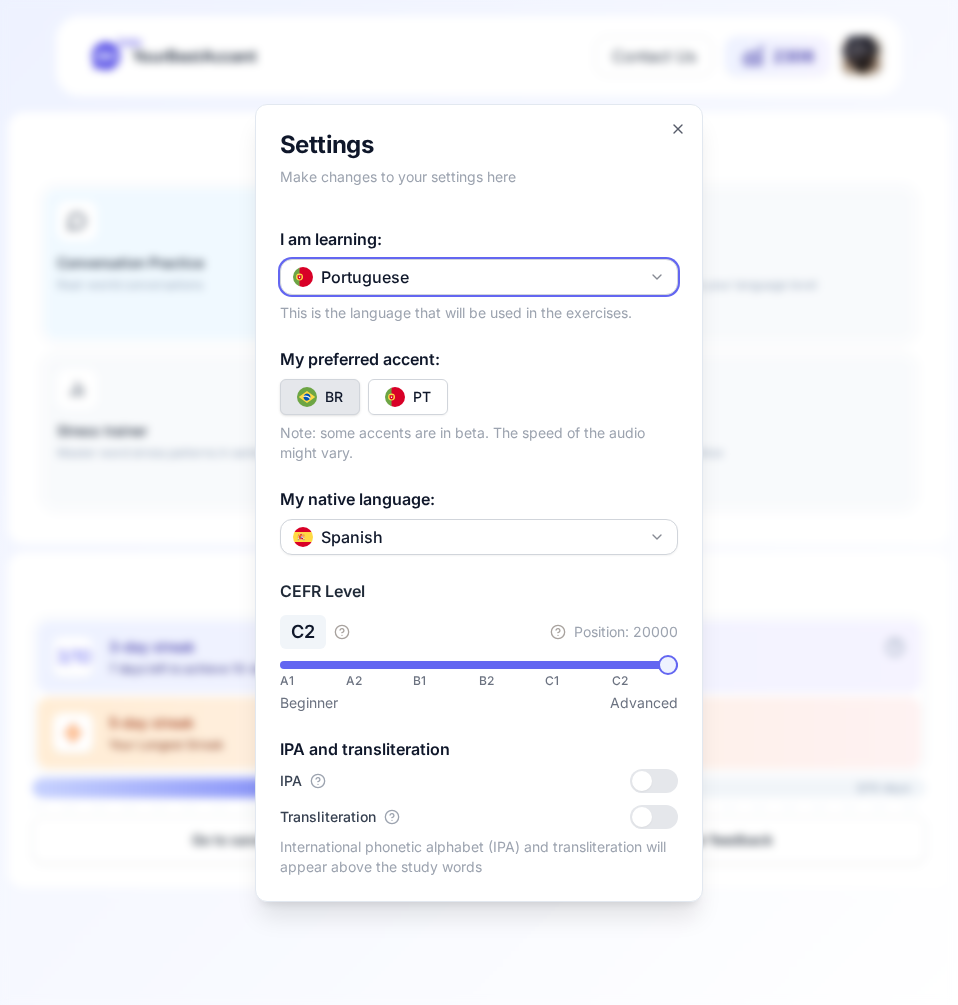 click on "Portuguese" at bounding box center (479, 277) 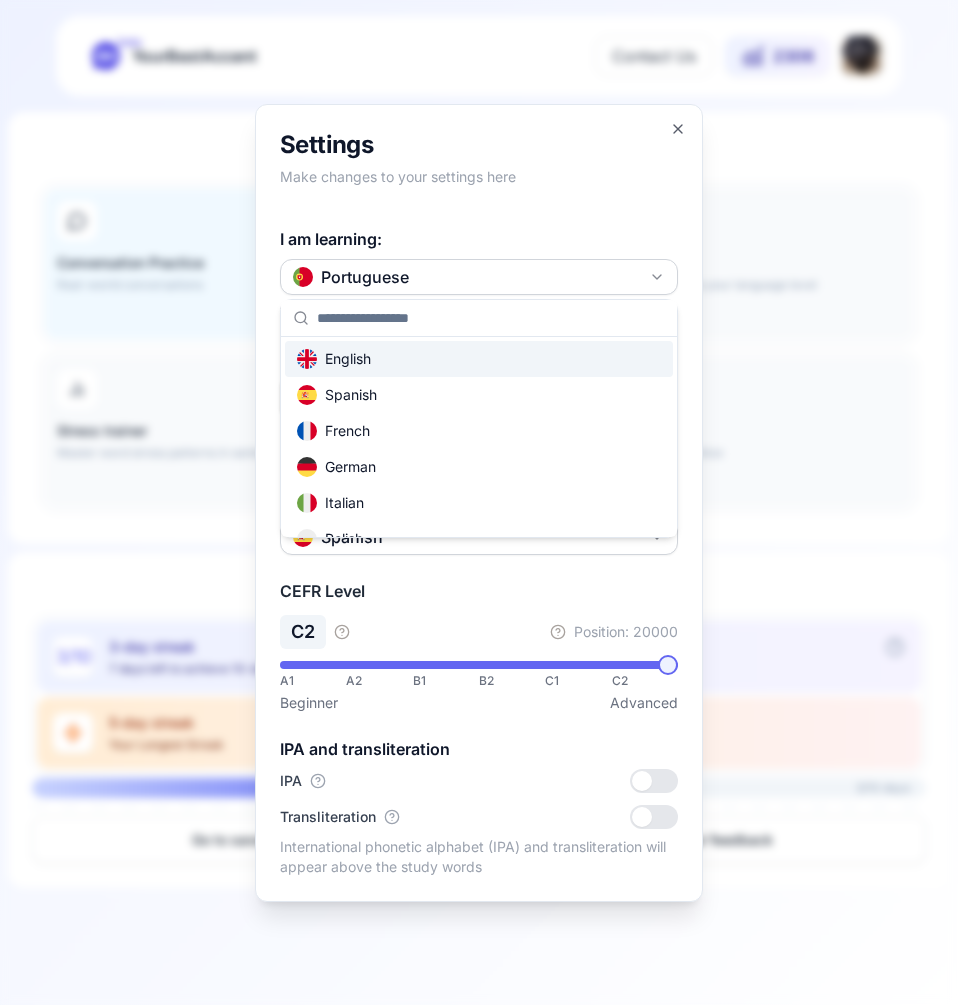 click on "English" at bounding box center (479, 359) 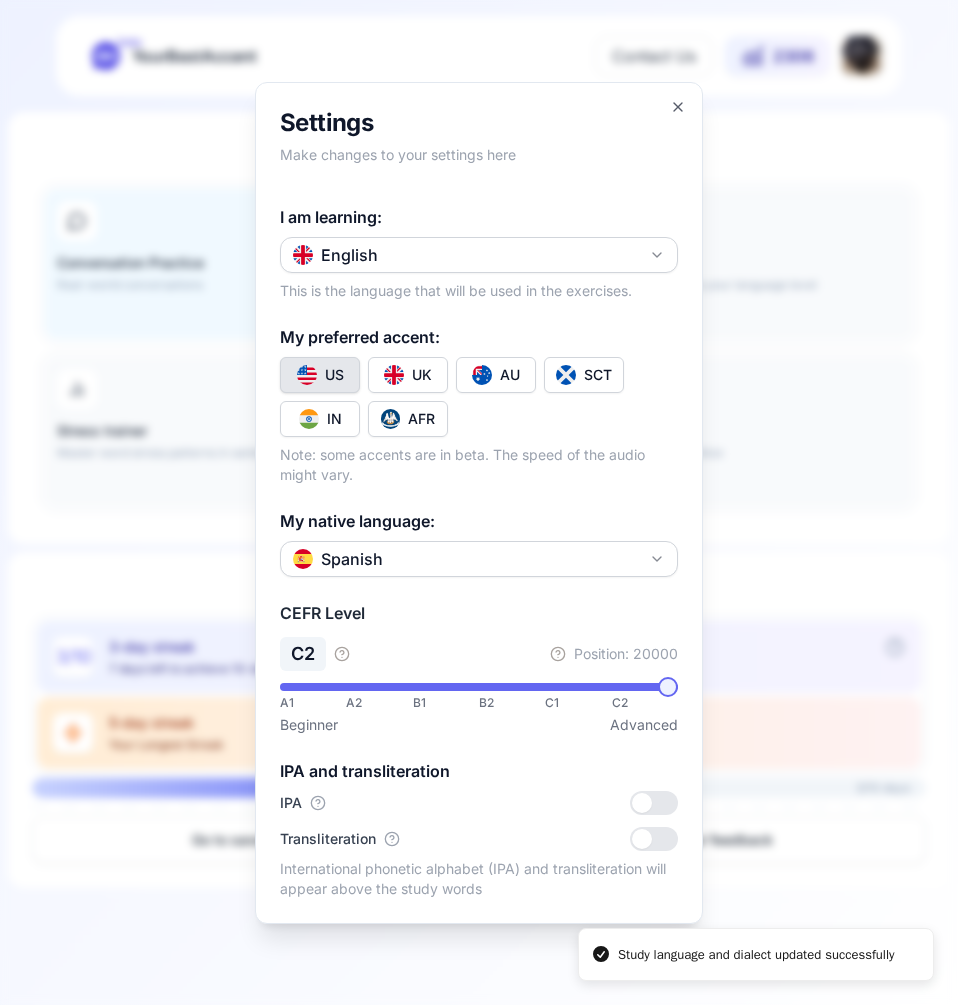 click at bounding box center (482, 375) 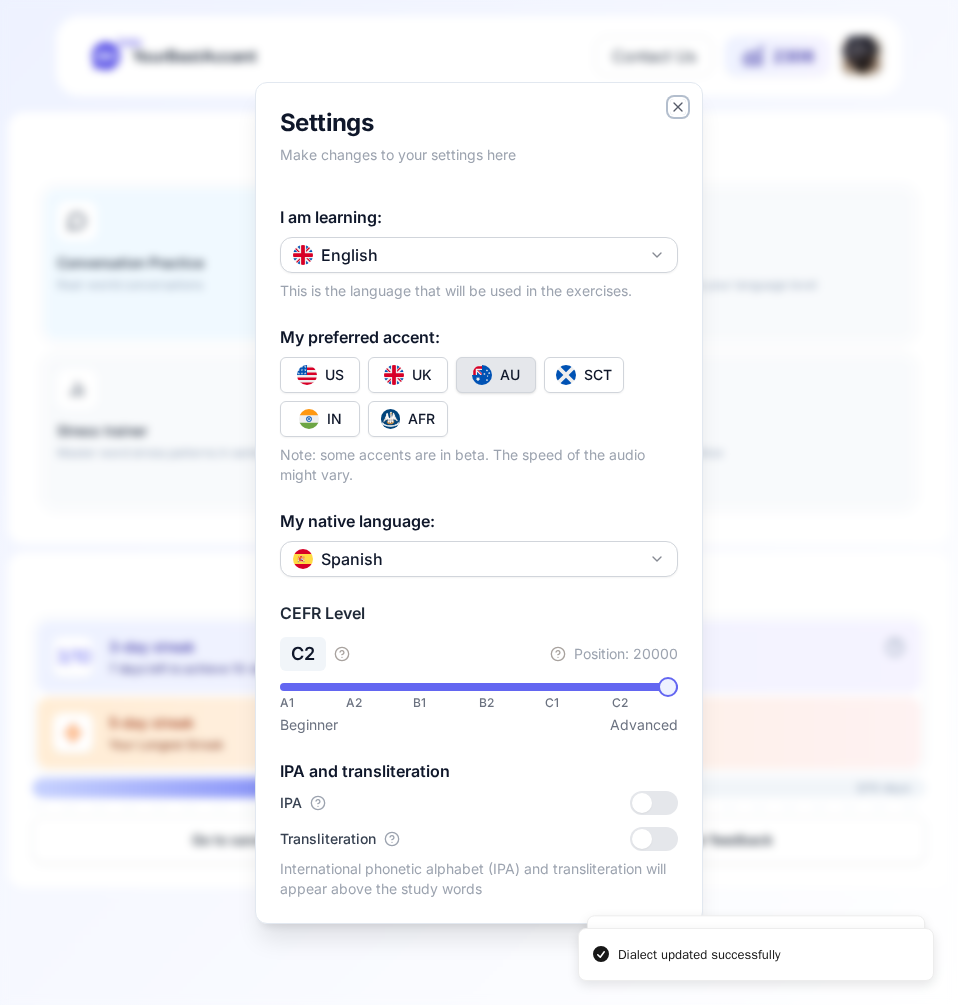 click 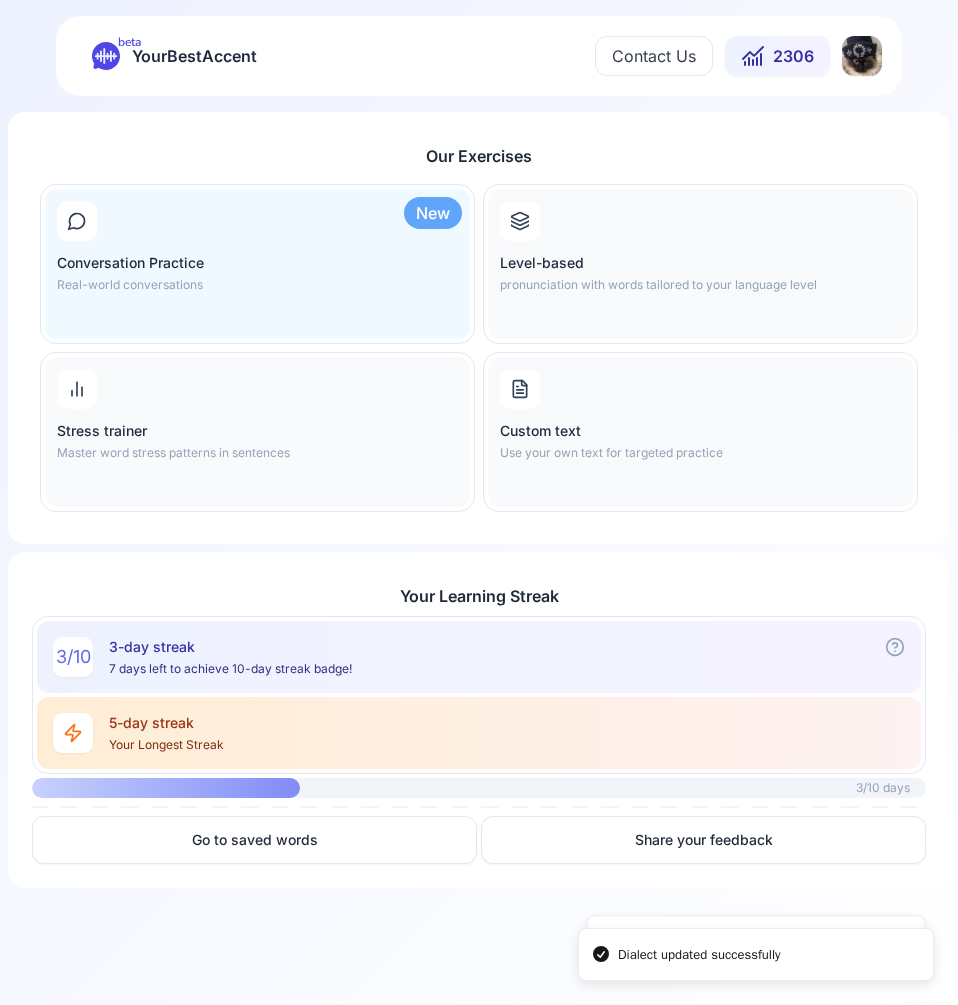 click on "Use your own text for targeted practice" at bounding box center (700, 453) 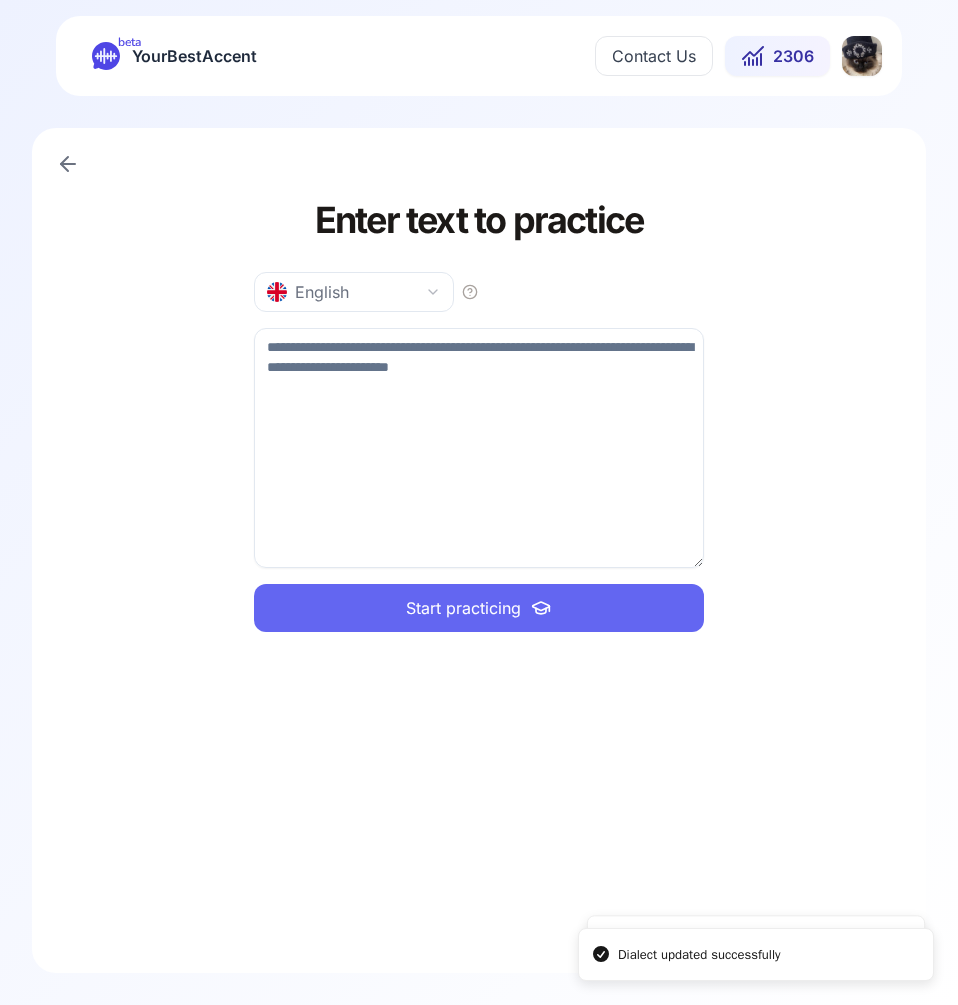 click 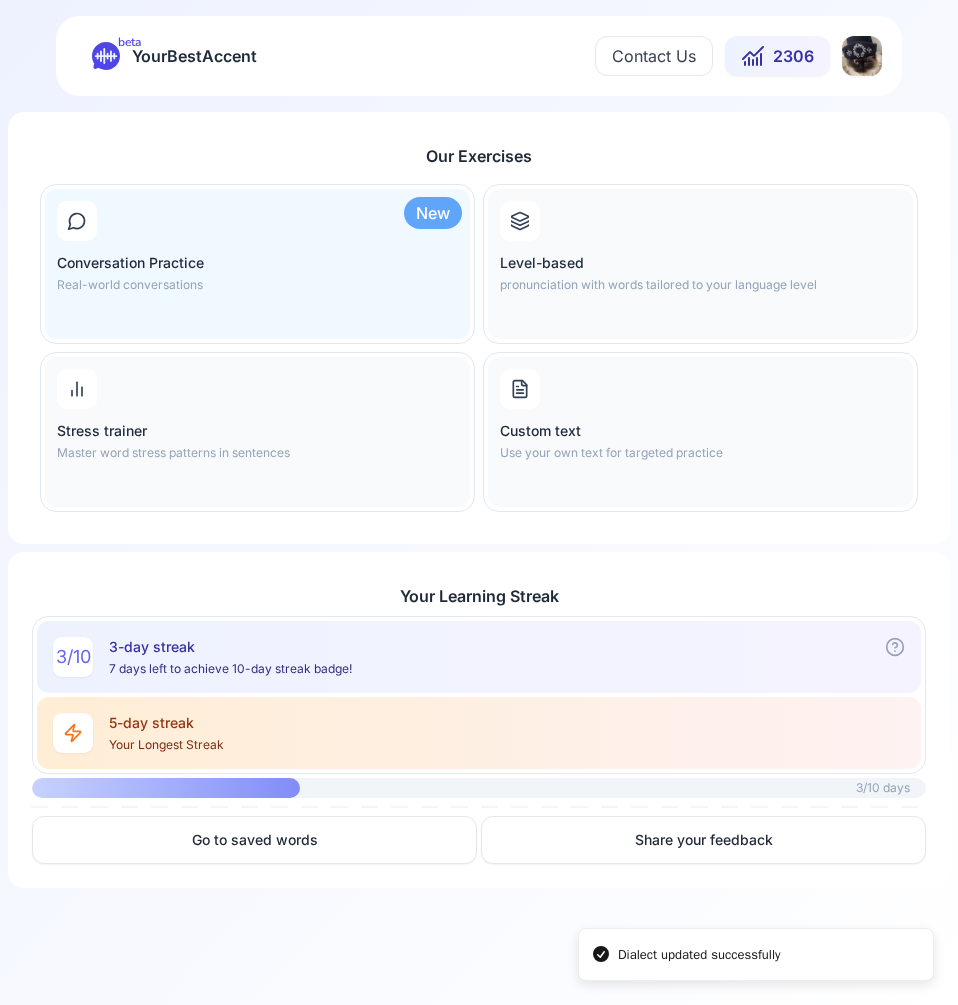 click on "Level-based" at bounding box center (700, 263) 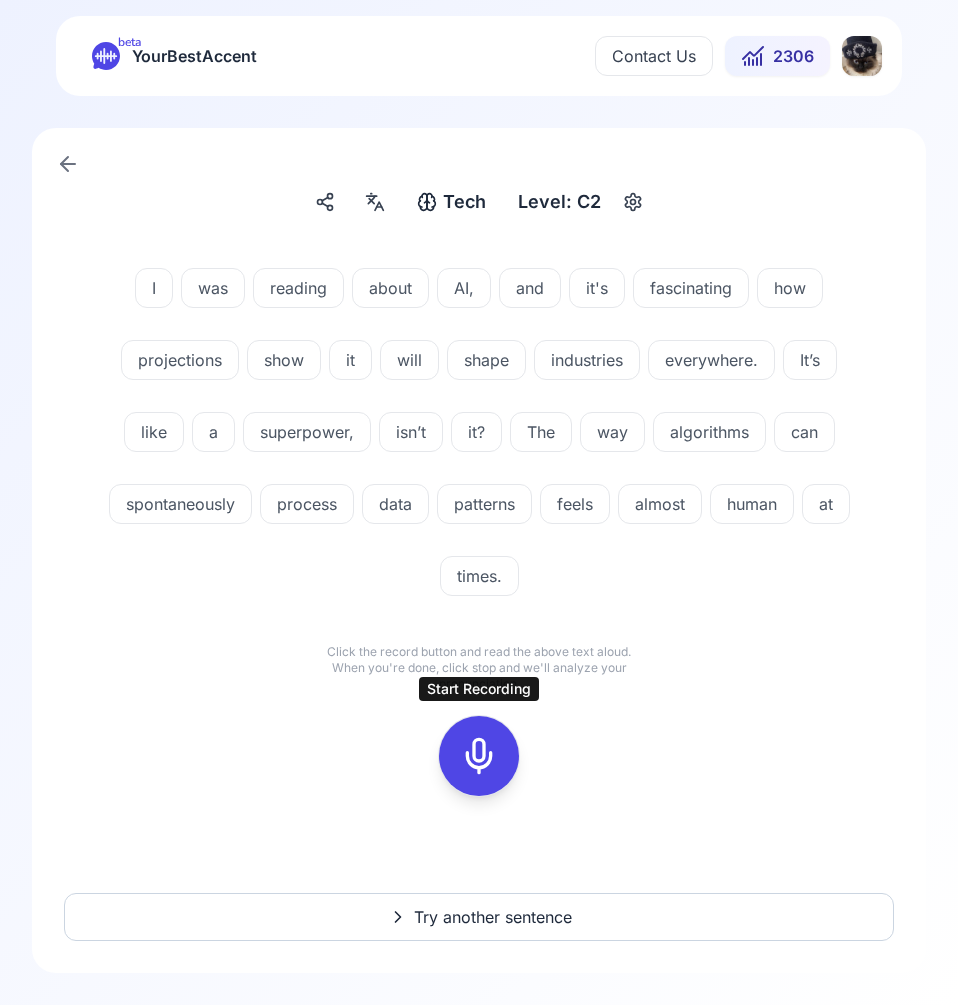 click 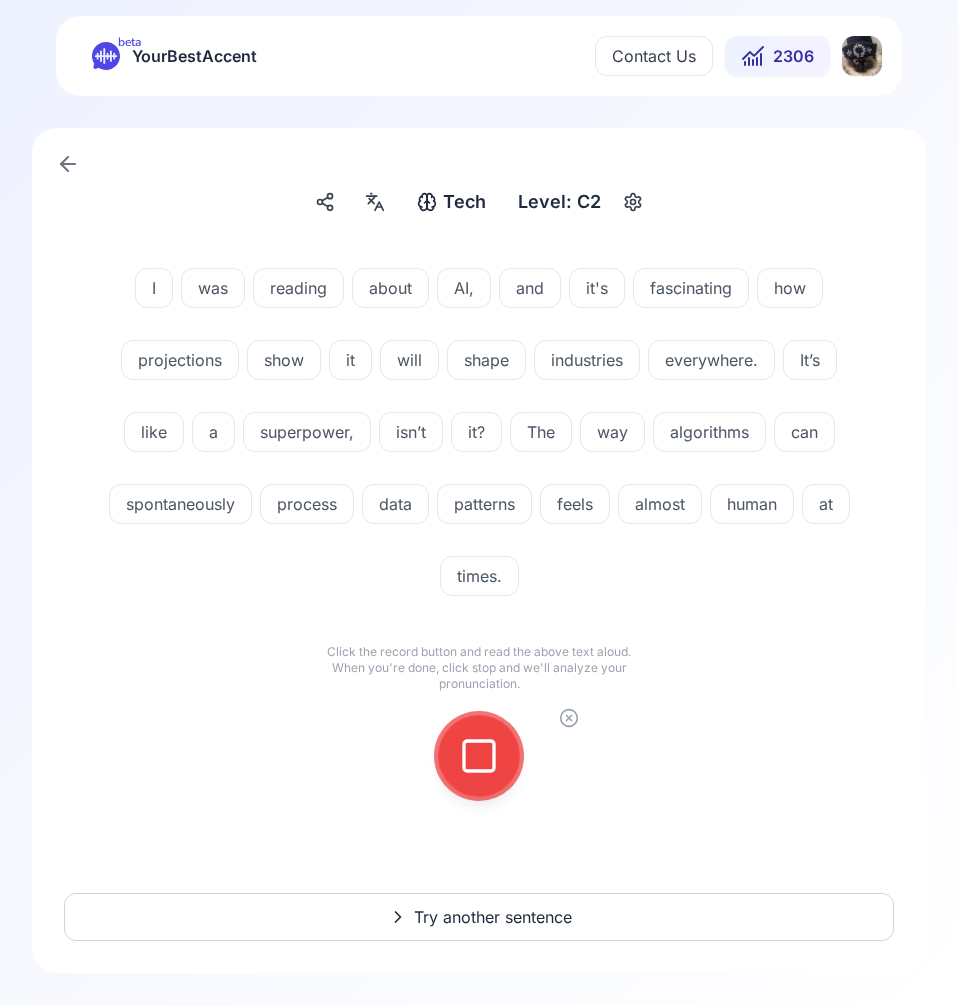 click 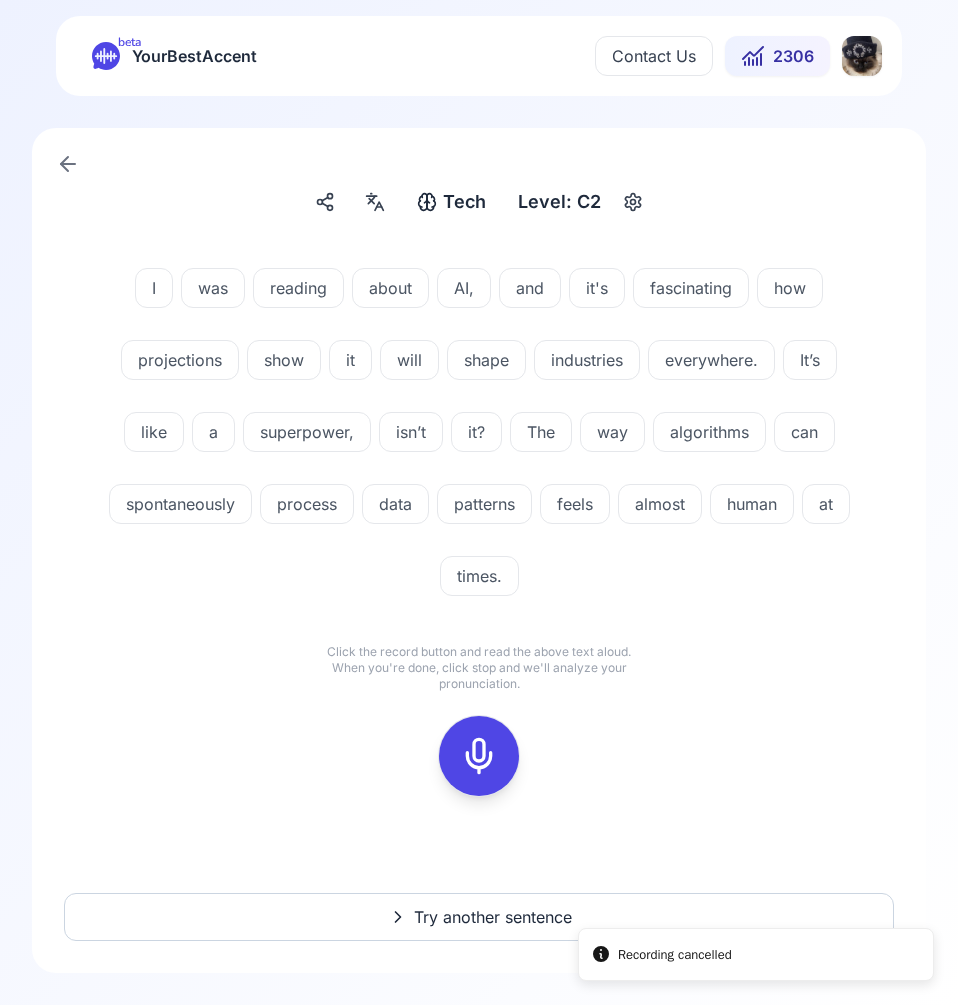 click at bounding box center [479, 756] 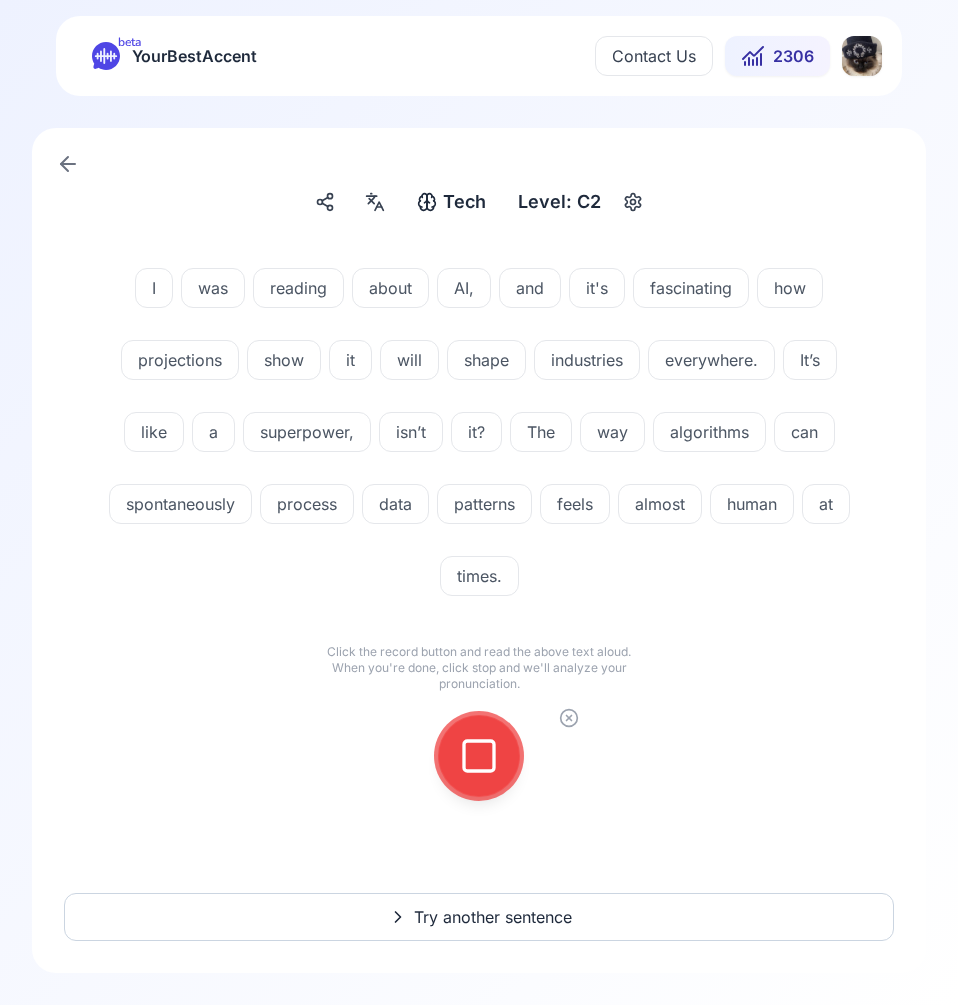 click at bounding box center [479, 756] 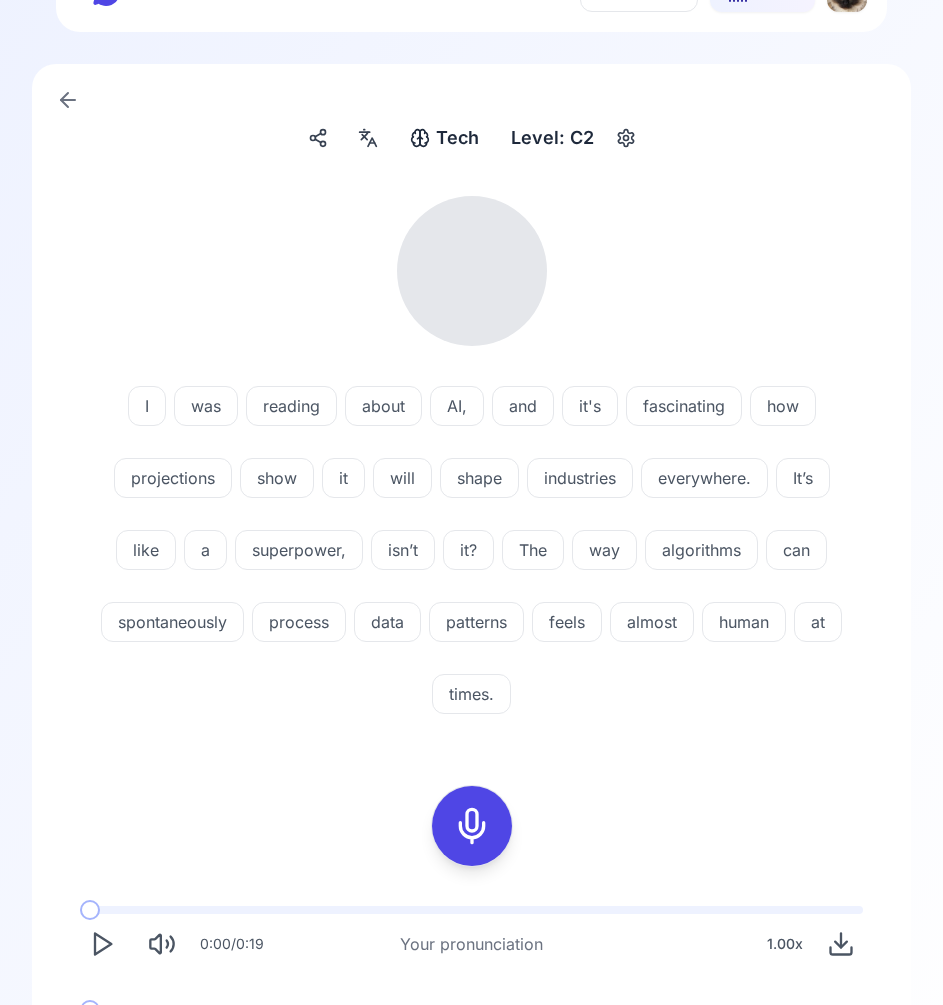 scroll, scrollTop: 100, scrollLeft: 0, axis: vertical 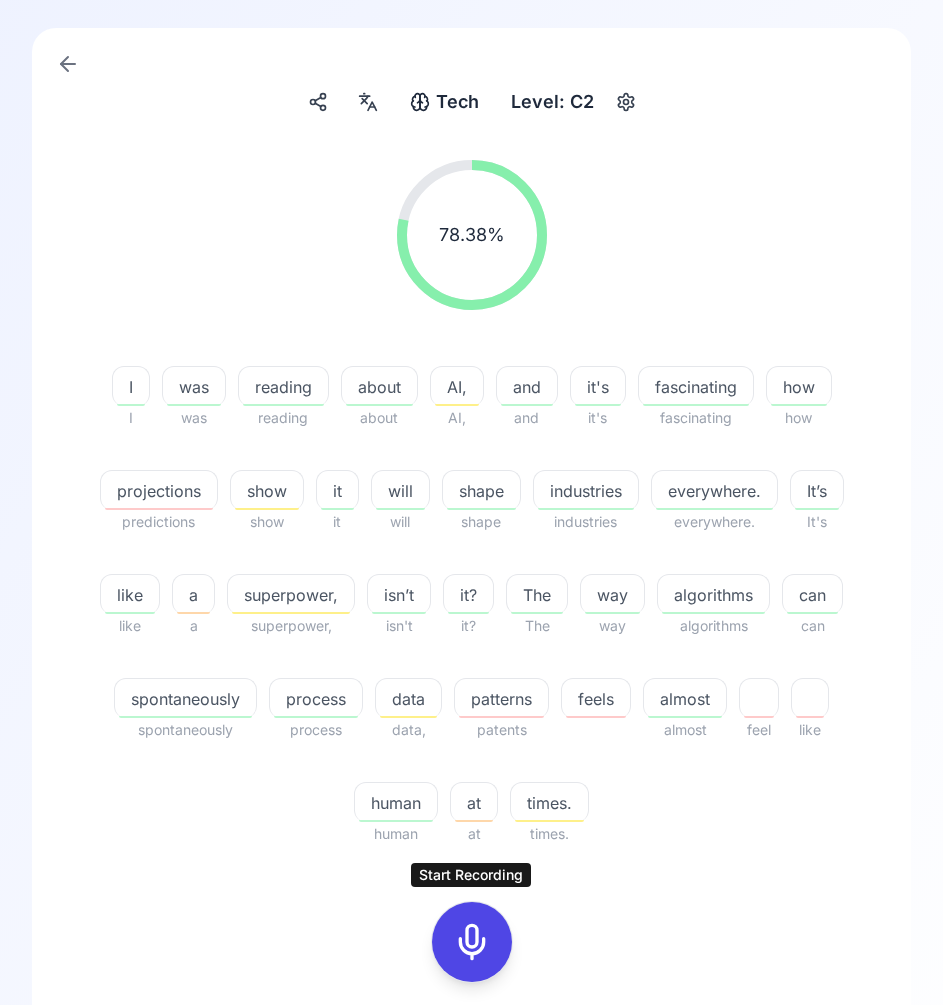 click on "78.38 % 78.38 % I I was was reading reading about about AI, AI, and and it's it's fascinating fascinating how how projections predictions show show it it will will shape shape industries industries everywhere. everywhere. It’s It's like like a a superpower, superpower, isn’t isn't it? it? The The way way algorithms algorithms can can spontaneously spontaneously process process data data, patterns patents feels almost almost feel like human human at at times. times." at bounding box center (471, 503) 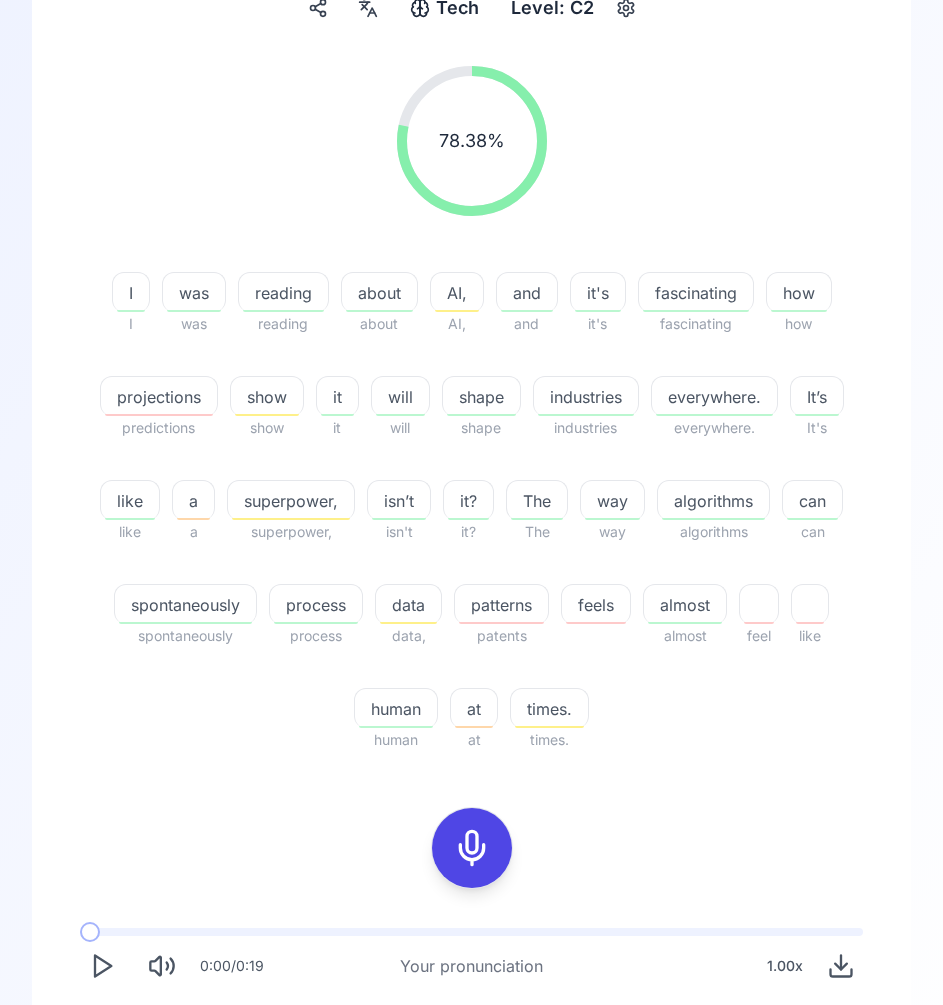 scroll, scrollTop: 421, scrollLeft: 0, axis: vertical 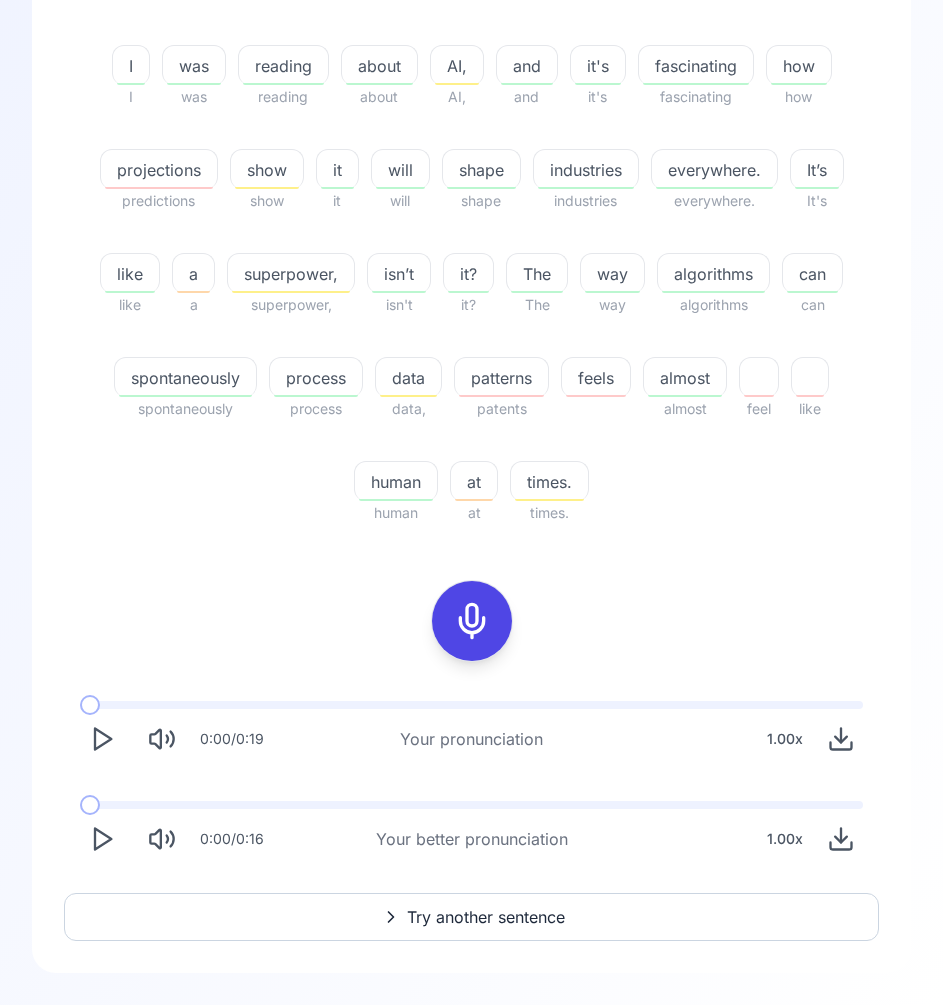 click 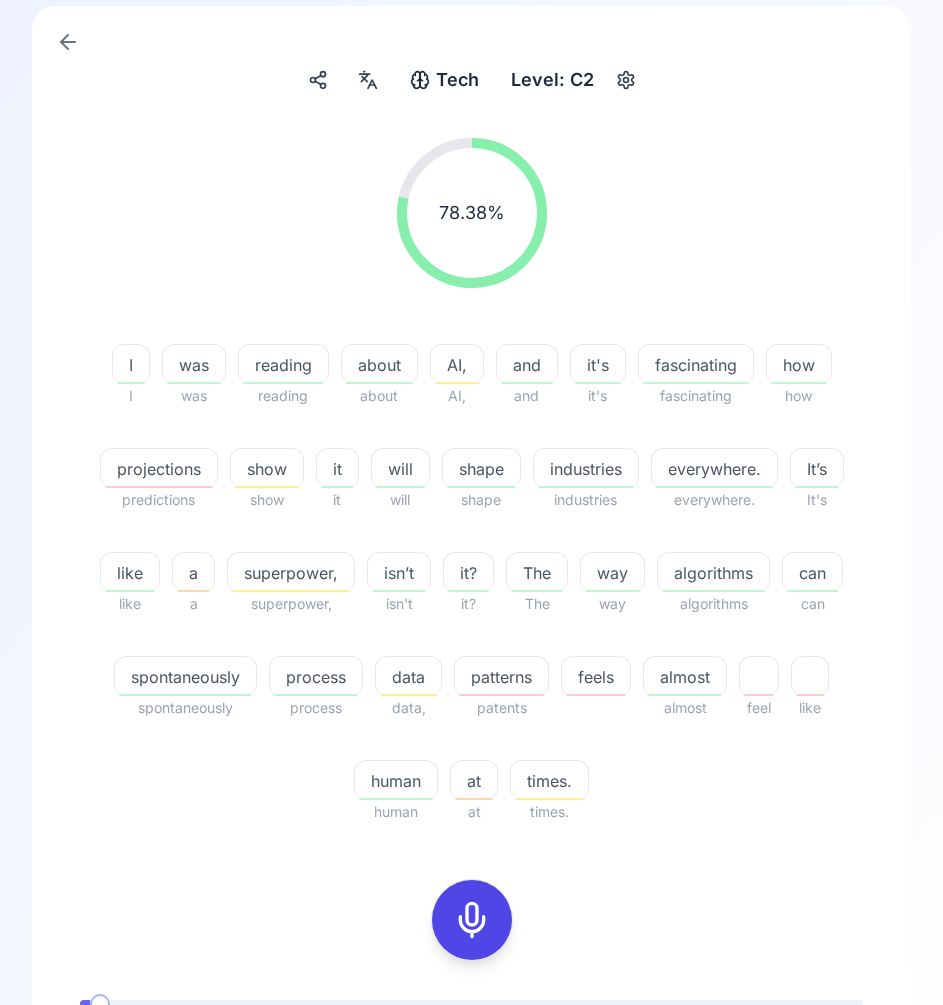 scroll, scrollTop: 121, scrollLeft: 0, axis: vertical 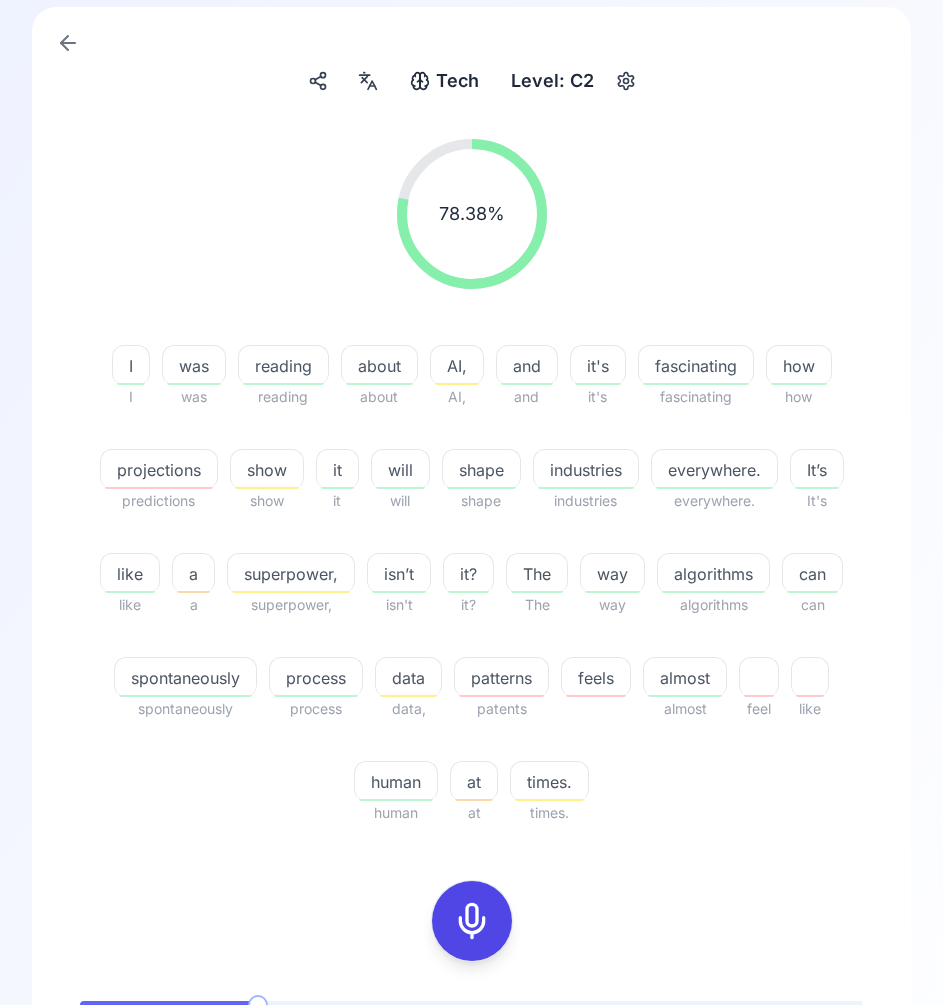 click on "78.38 % 78.38 % I I was was reading reading about about AI, AI, and and it's it's fascinating fascinating how how projections predictions show show it it will will shape shape industries industries everywhere. everywhere. It’s It's like like a a superpower, superpower, isn’t isn't it? it? The The way way algorithms algorithms can can spontaneously spontaneously process process data data, patterns patents feels almost almost feel like human human at at times. times. 0:04  /  0:19 Your pronunciation 1.00 x 0:00  /  0:16 Your better pronunciation 1.00 x" at bounding box center (471, 650) 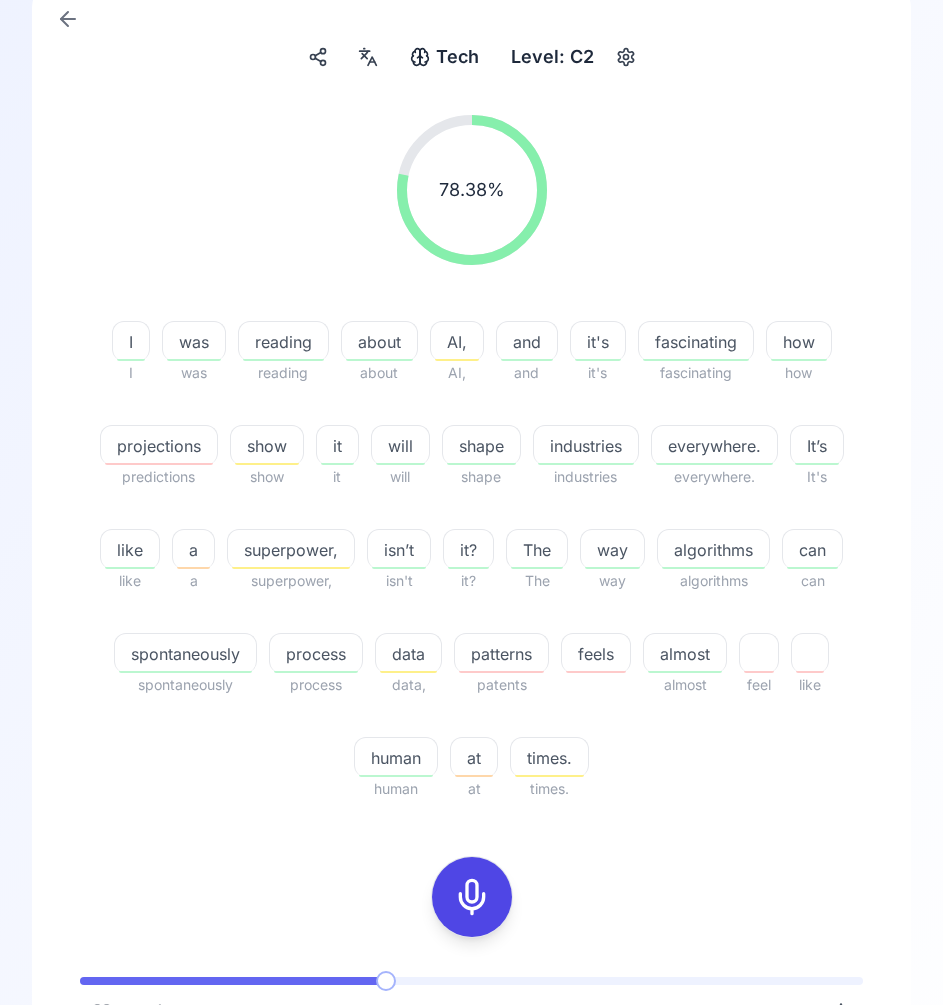 scroll, scrollTop: 421, scrollLeft: 0, axis: vertical 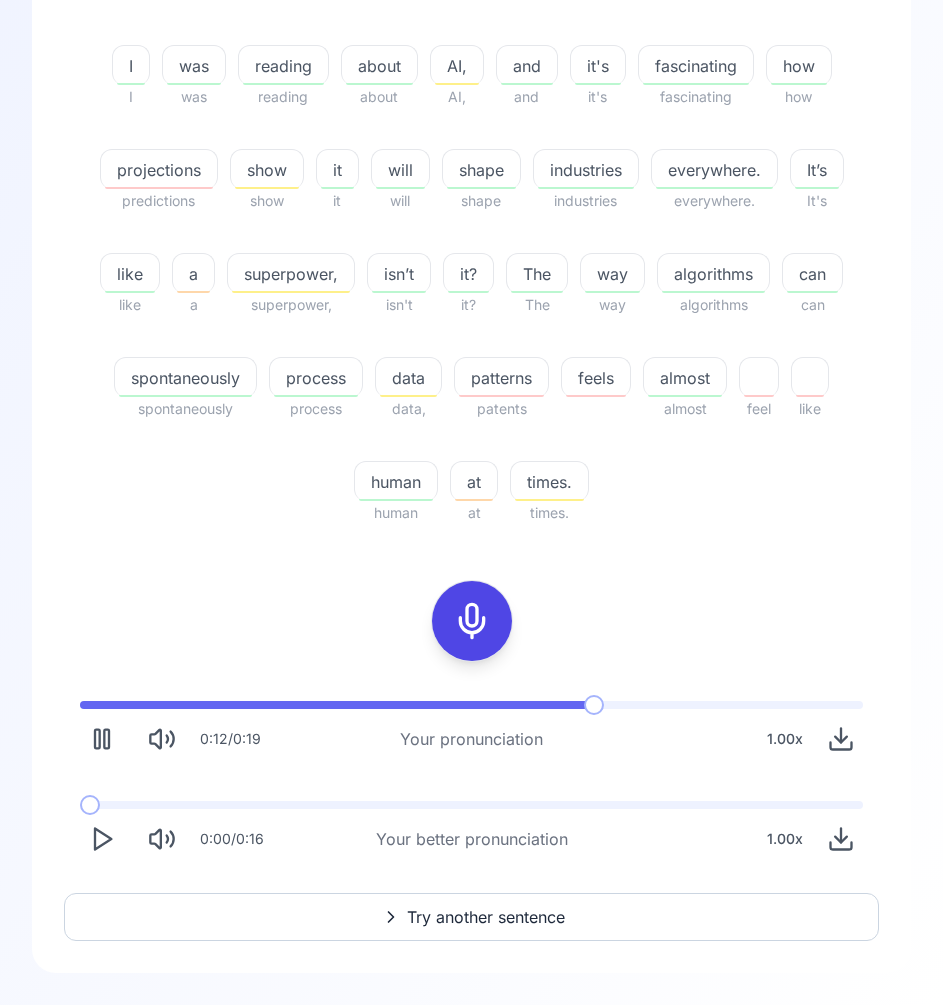 click at bounding box center (102, 839) 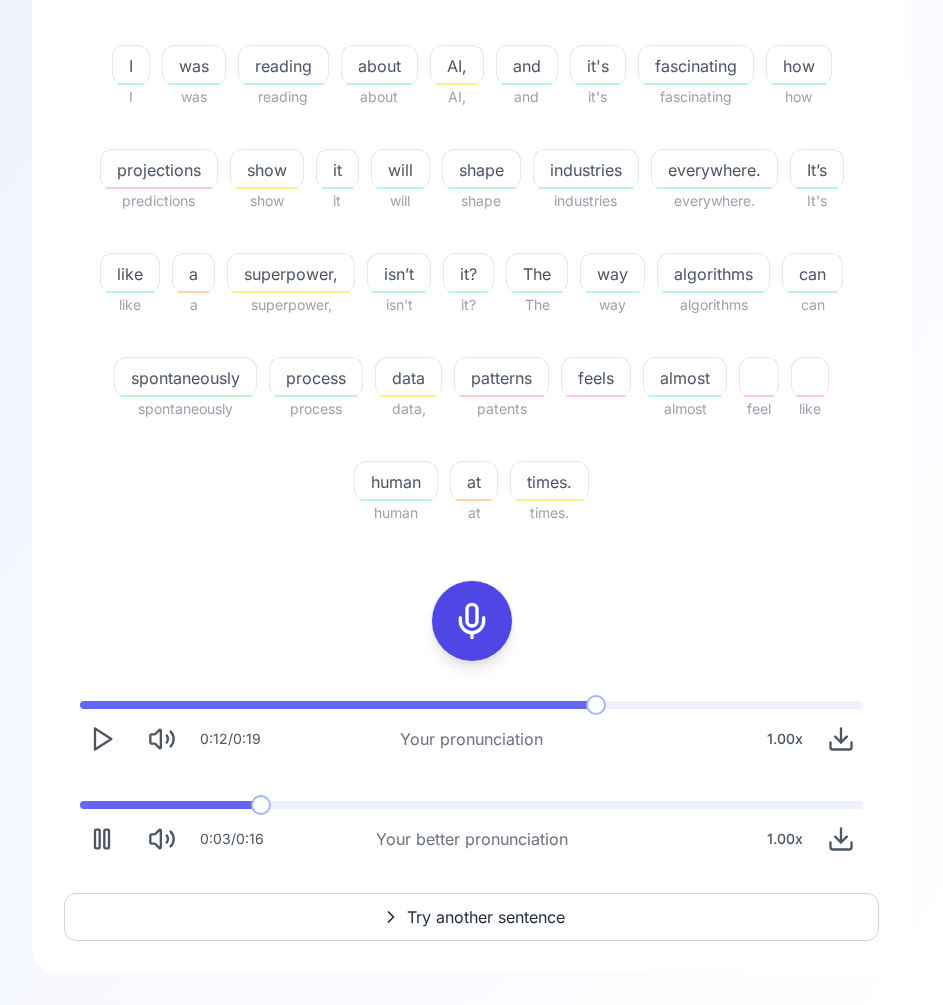 click on "78.38 % 78.38 % I I was was reading reading about about AI, AI, and and it's it's fascinating fascinating how how projections predictions show show it it will will shape shape industries industries everywhere. everywhere. It’s It's like like a a superpower, superpower, isn’t isn't it? it? The The way way algorithms algorithms can can spontaneously spontaneously process process data data, patterns patents feels almost almost feel like human human at at times. times. 0:12  /  0:19 Your pronunciation 1.00 x 0:03  /  0:16 Your better pronunciation 1.00 x" at bounding box center (471, 350) 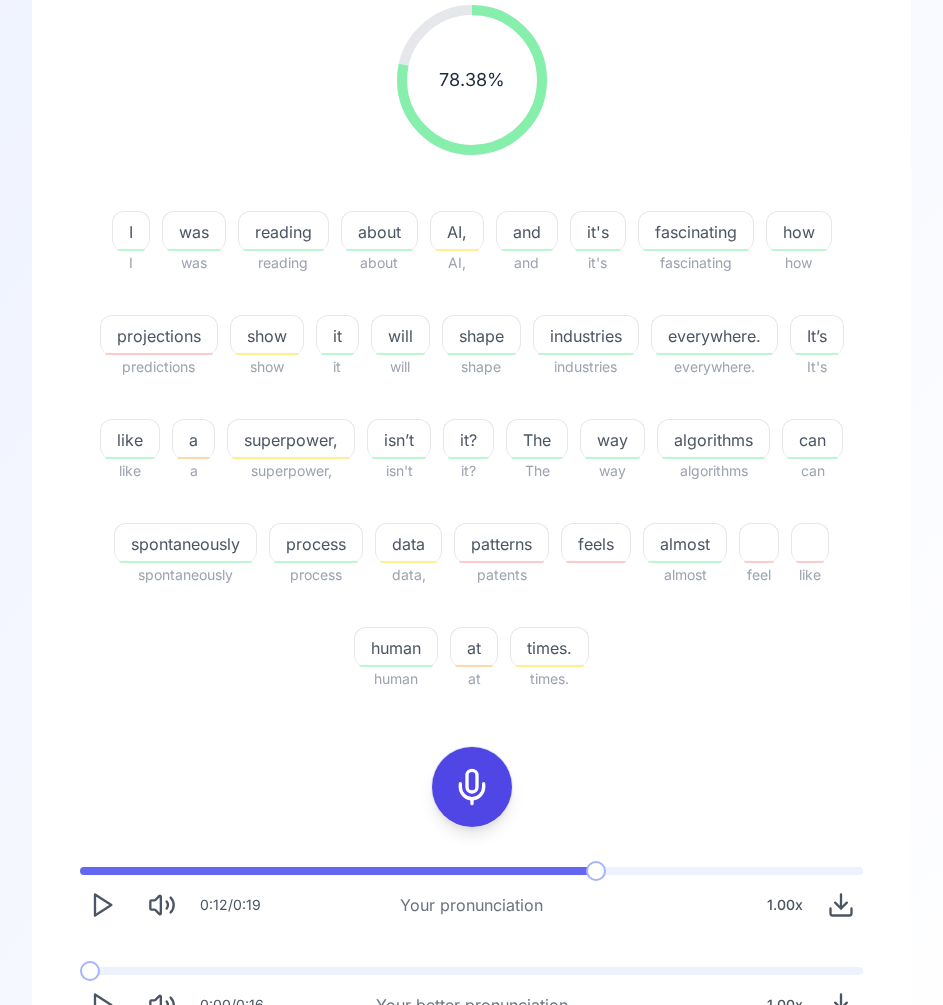 scroll, scrollTop: 421, scrollLeft: 0, axis: vertical 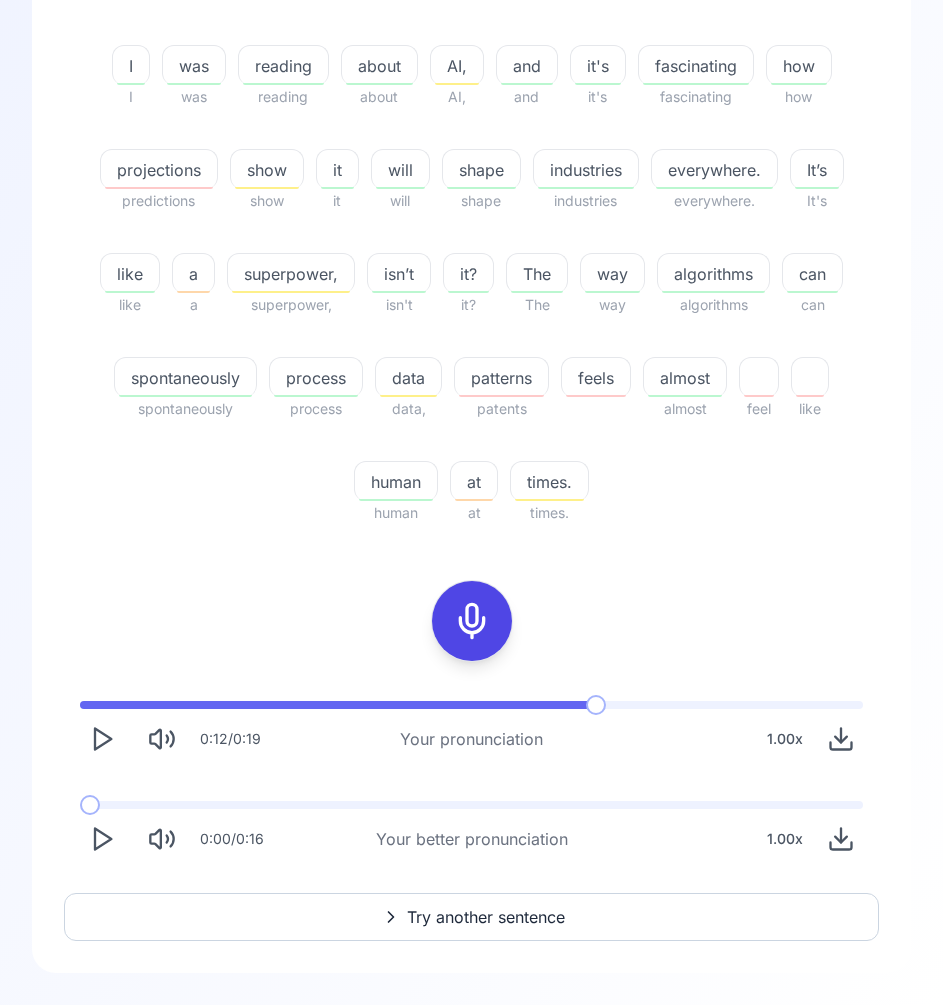 click on "Try another sentence" at bounding box center (471, 917) 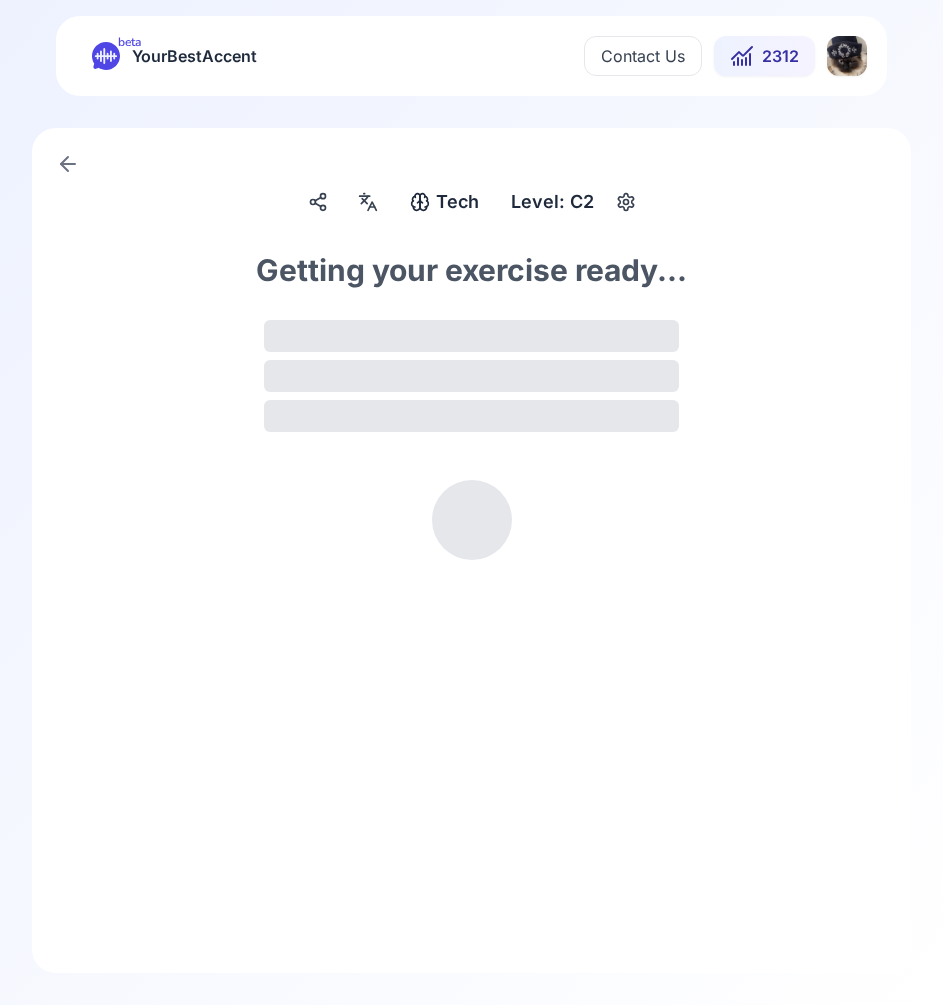 scroll, scrollTop: 0, scrollLeft: 0, axis: both 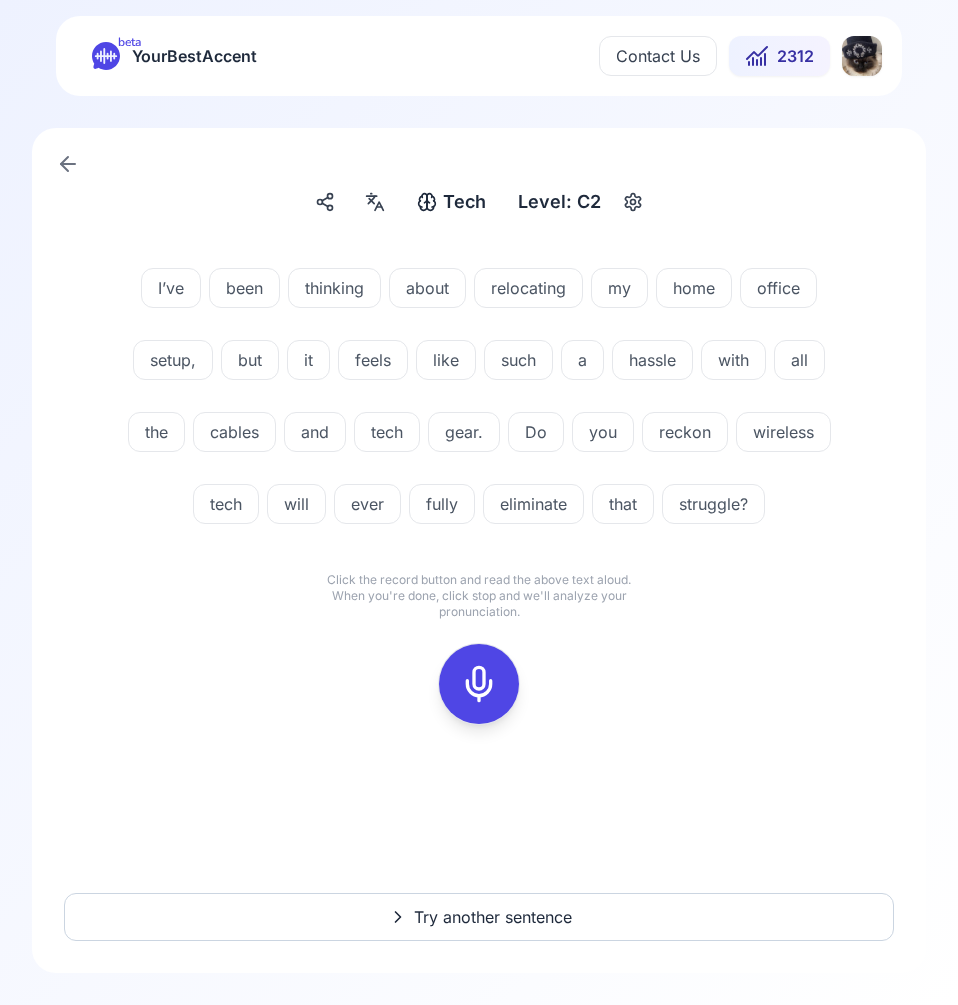 click on "YourBestAccent" at bounding box center [194, 56] 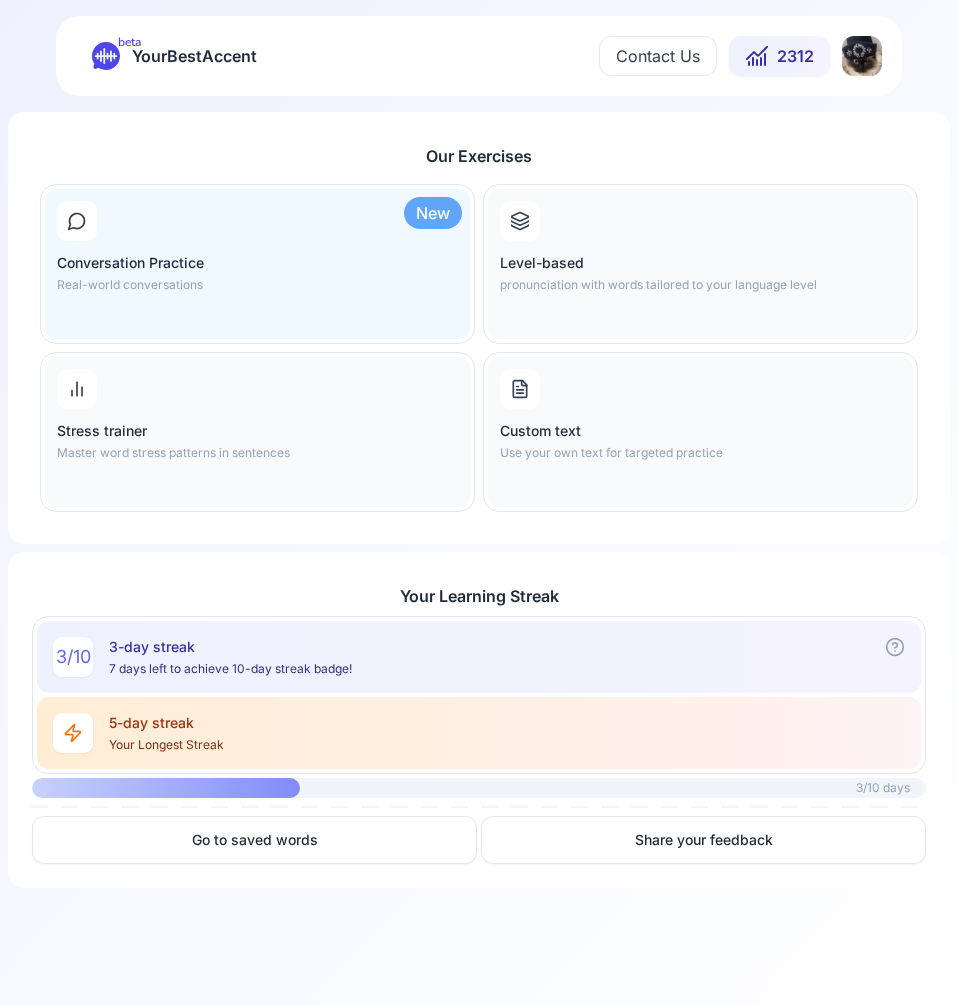 click on "Custom text" at bounding box center (700, 431) 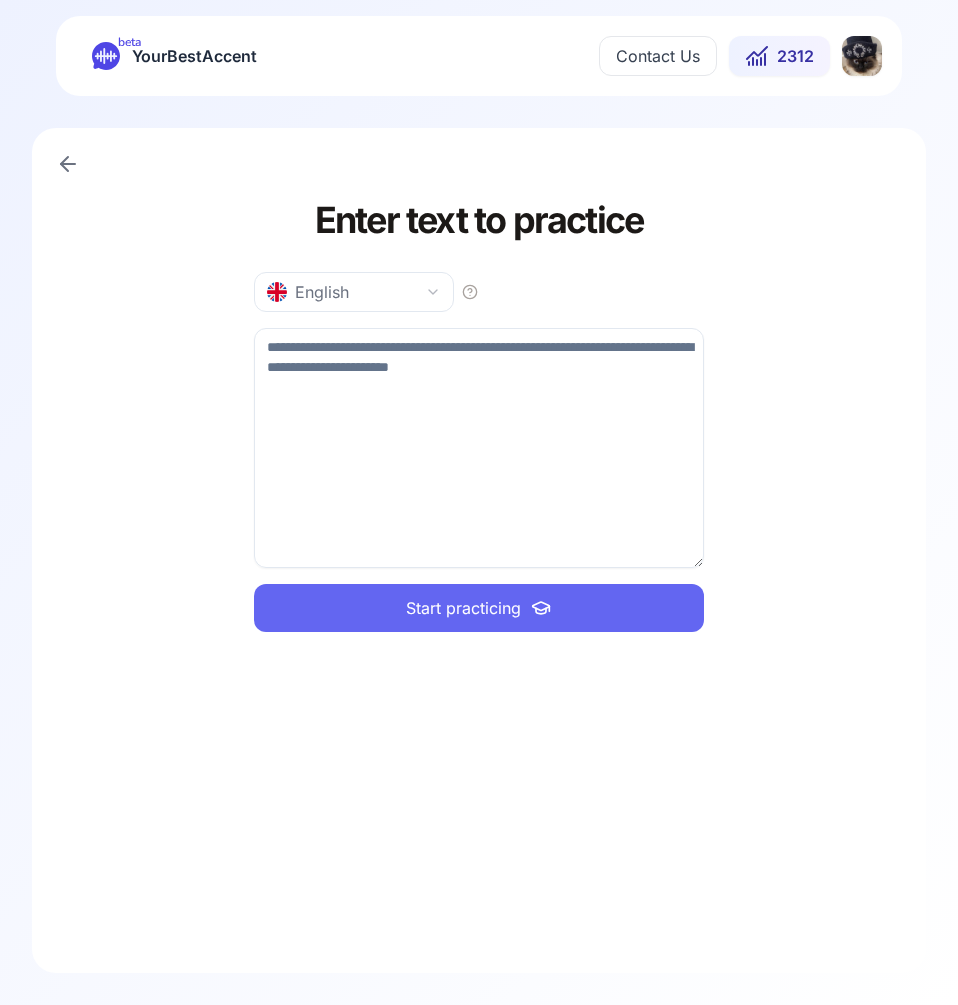 click at bounding box center [479, 448] 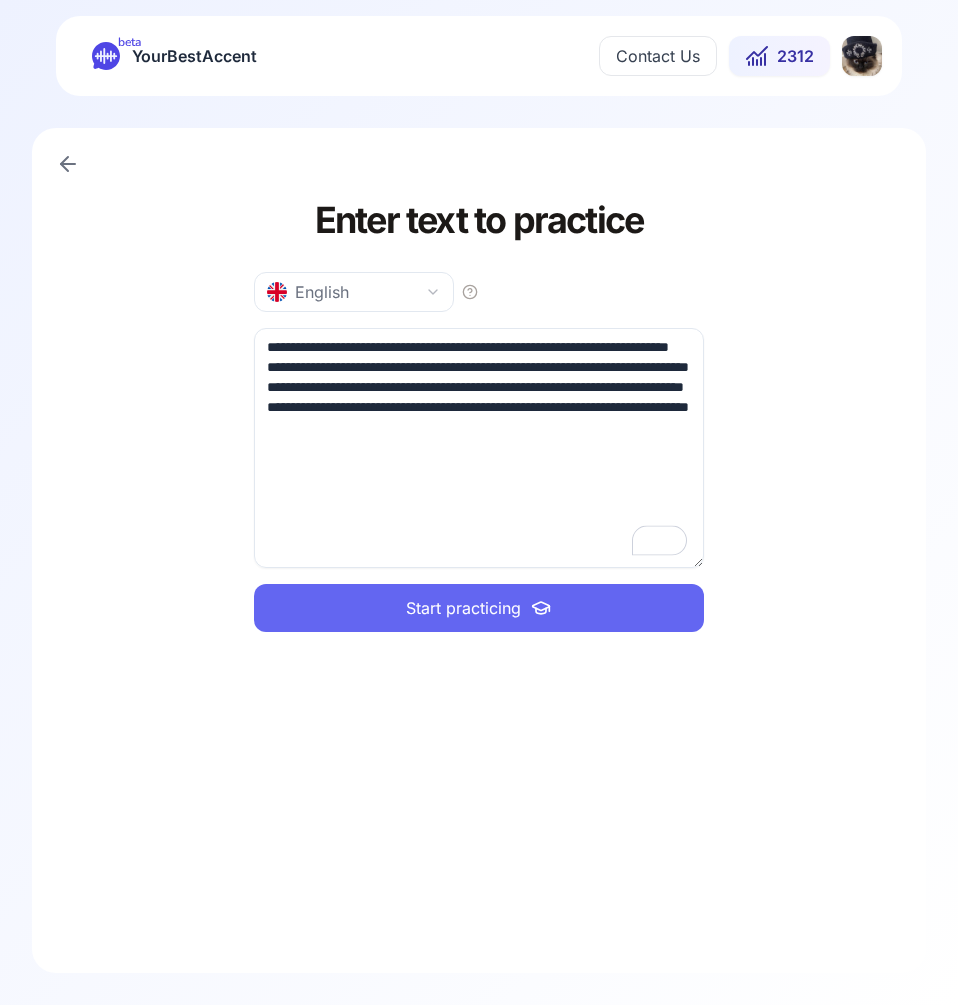 click on "**********" at bounding box center [479, 448] 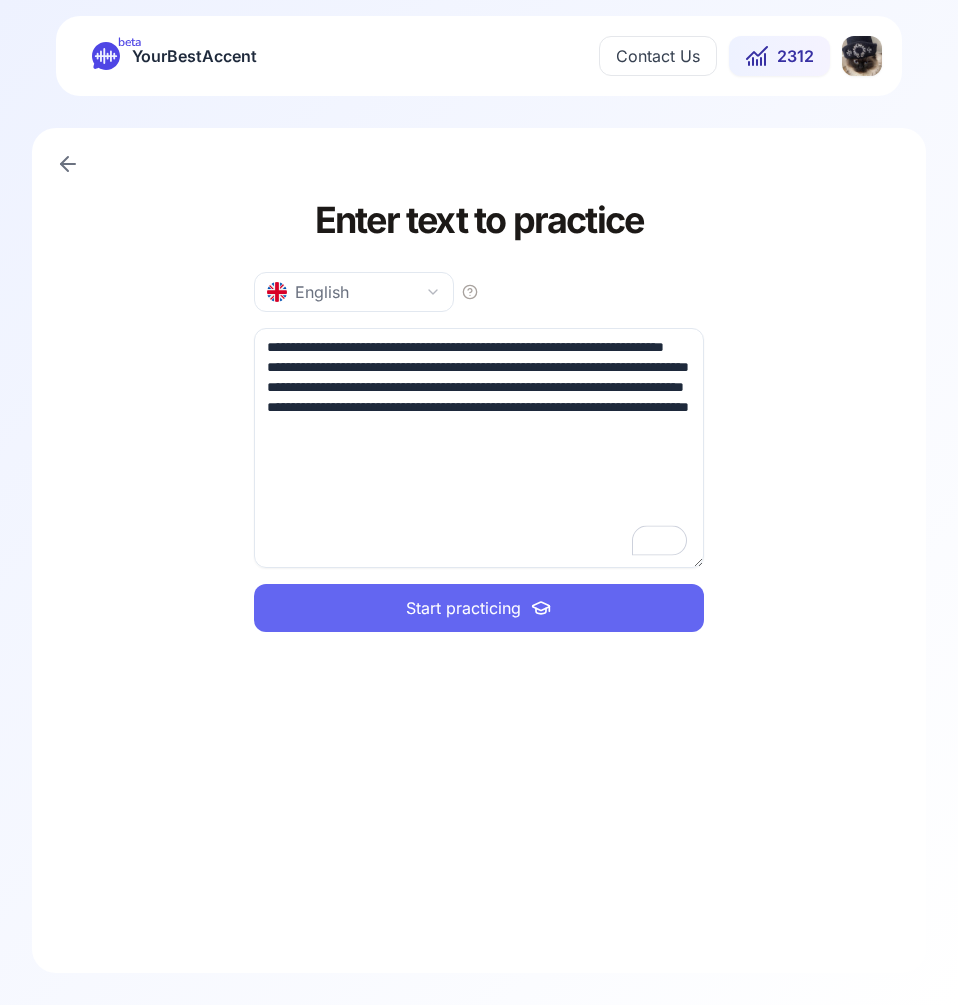type on "**********" 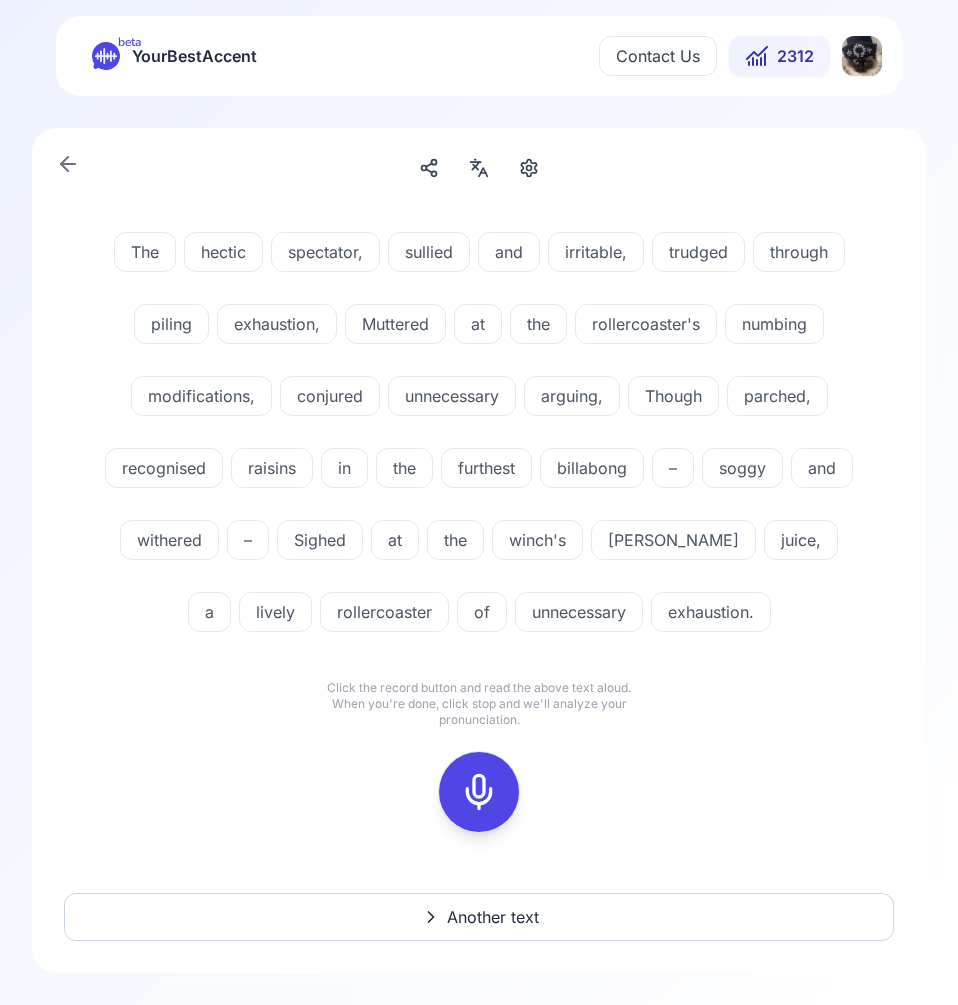 click at bounding box center [479, 792] 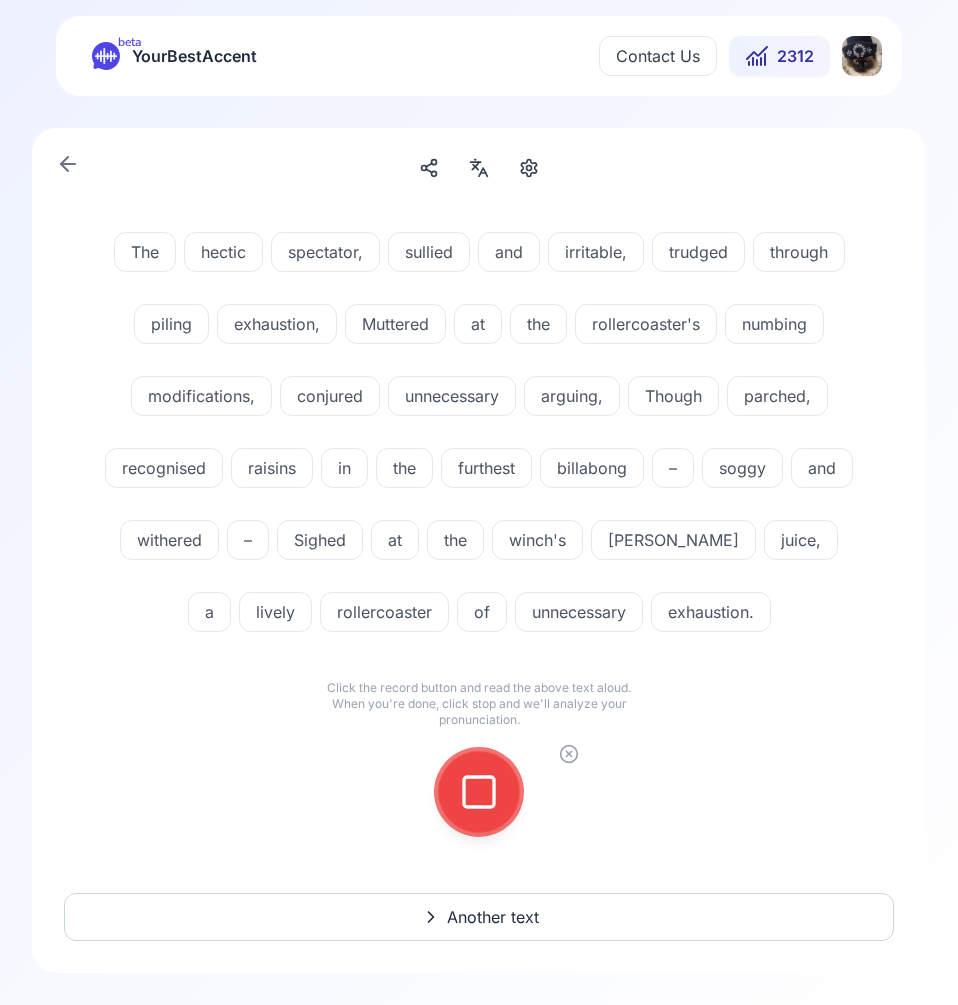 click 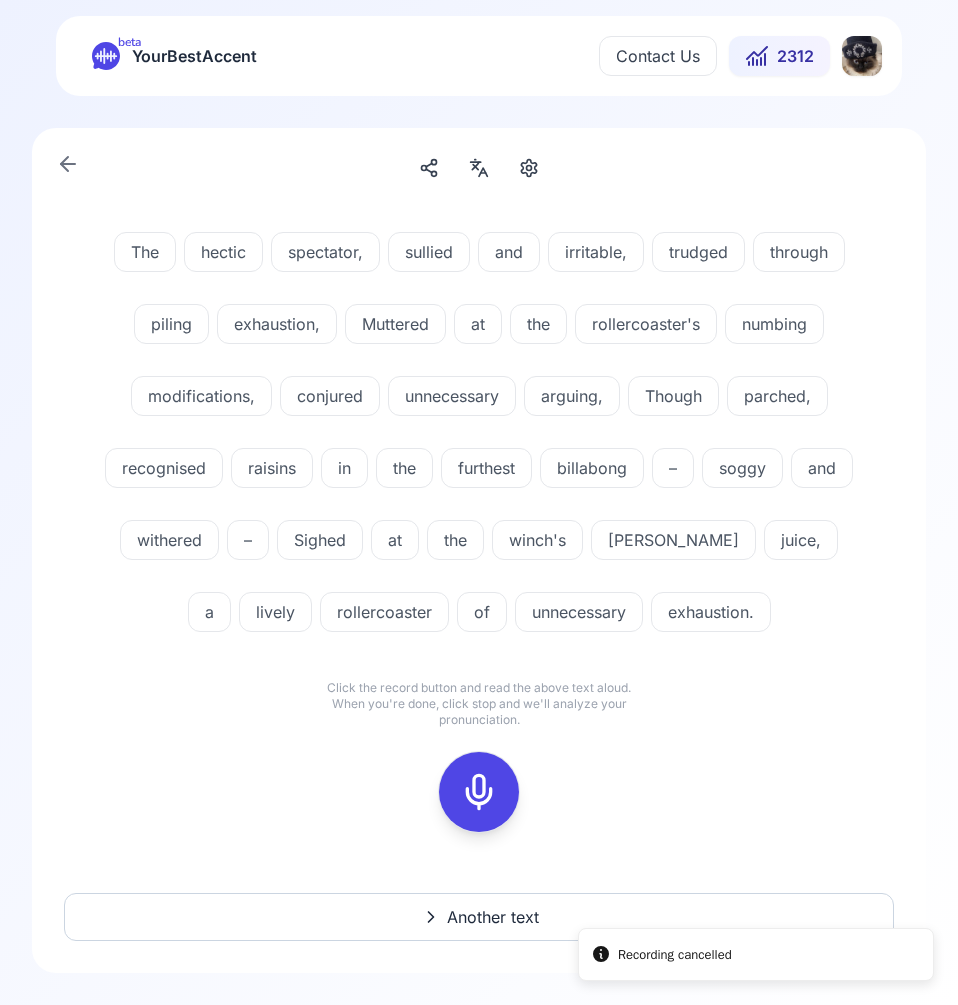 click 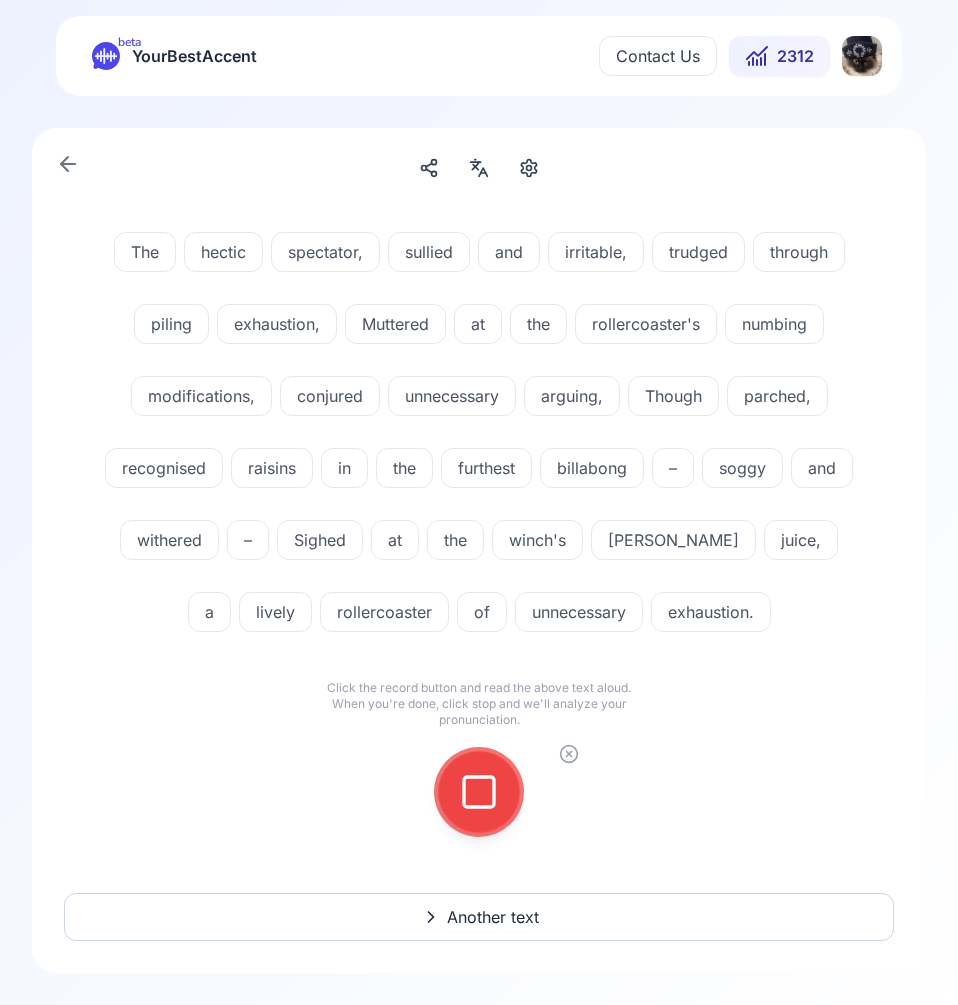 click 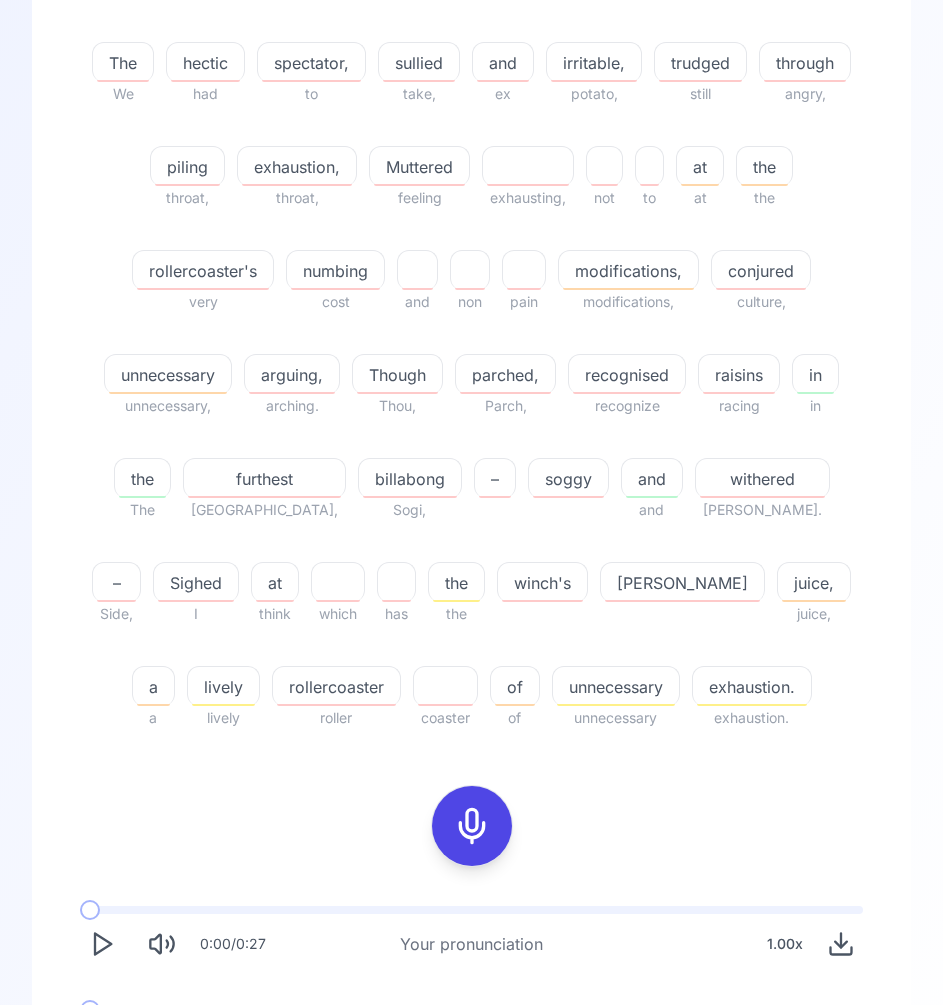 scroll, scrollTop: 400, scrollLeft: 0, axis: vertical 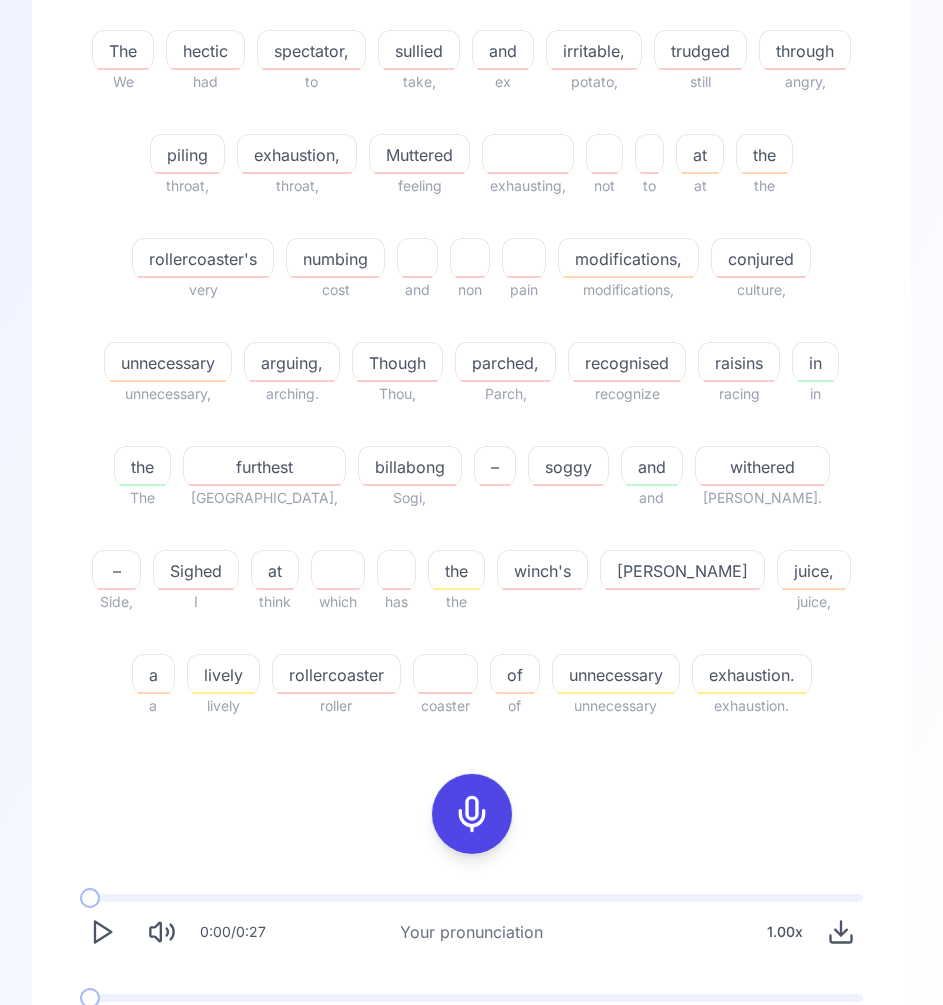 click 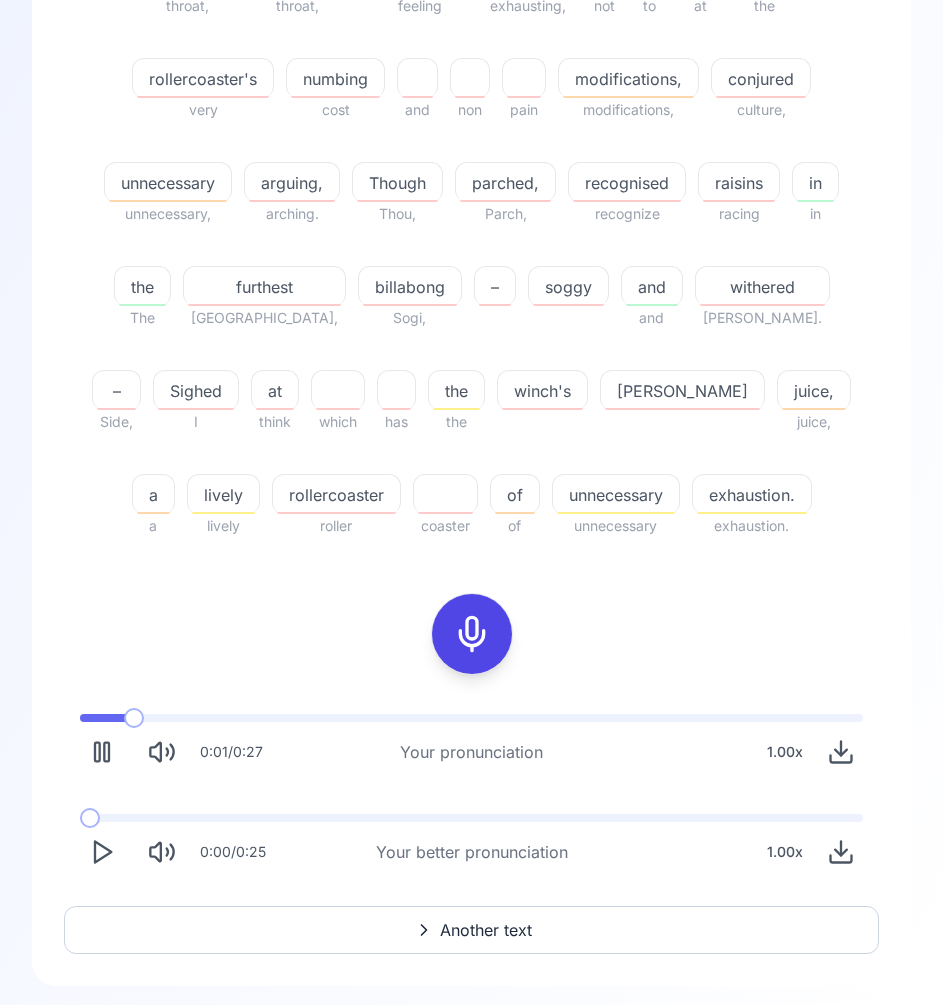 scroll, scrollTop: 593, scrollLeft: 0, axis: vertical 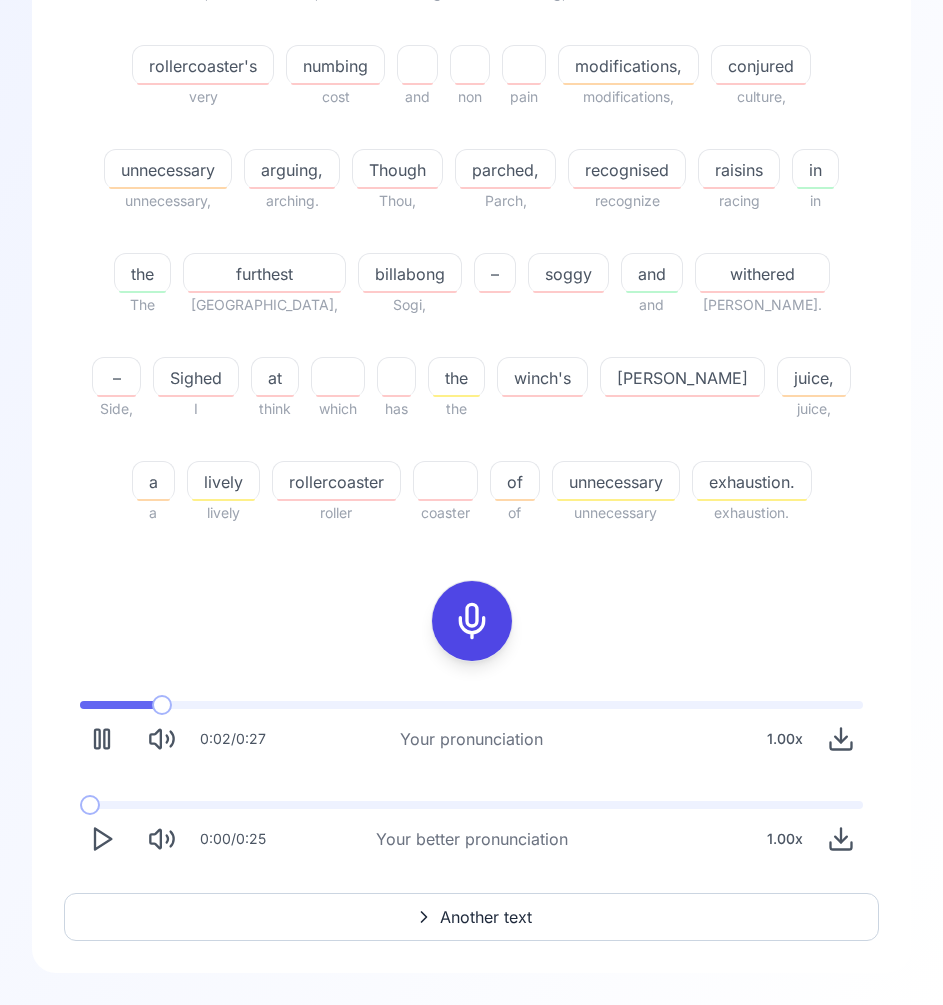 click on "15.09 % 15.09 % The We hectic had spectator, to sullied take, and ex irritable, potato, trudged still through angry, piling throat, exhaustion, throat, Muttered feeling exhausting, not to at at the the rollercoaster's very numbing cost and non pain modifications, modifications, conjured culture, unnecessary unnecessary, arguing, arching. Though Thou, parched, Parch, recognised recognize raisins racing in in the The furthest Philippines, billabong Sogi, – soggy and and withered [PERSON_NAME]. – Side, Sighed I at think which has the the winch's [PERSON_NAME] juice, juice, [PERSON_NAME] lively rollercoaster roller coaster of of unnecessary unnecessary exhaustion. exhaustion. 0:02  /  0:27 Your pronunciation 1.00 x 0:00  /  0:25 Your better pronunciation 1.00 x" at bounding box center (471, 246) 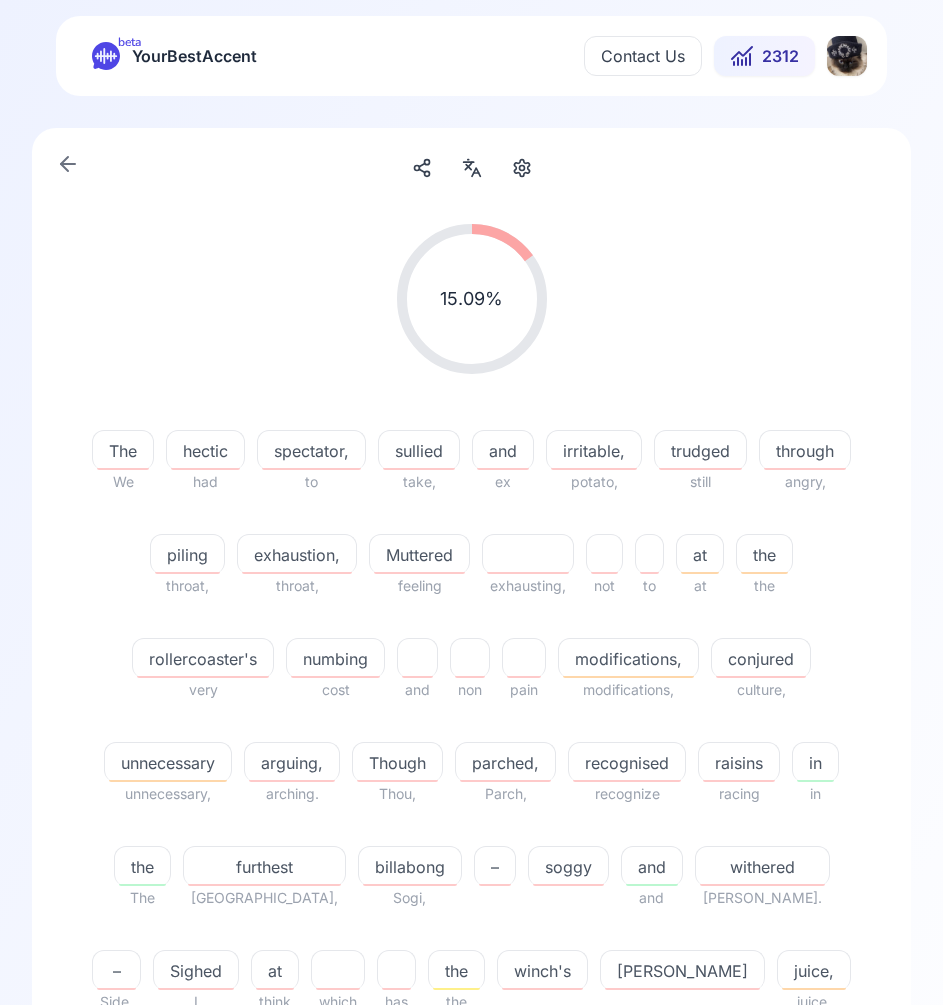 scroll, scrollTop: 593, scrollLeft: 0, axis: vertical 